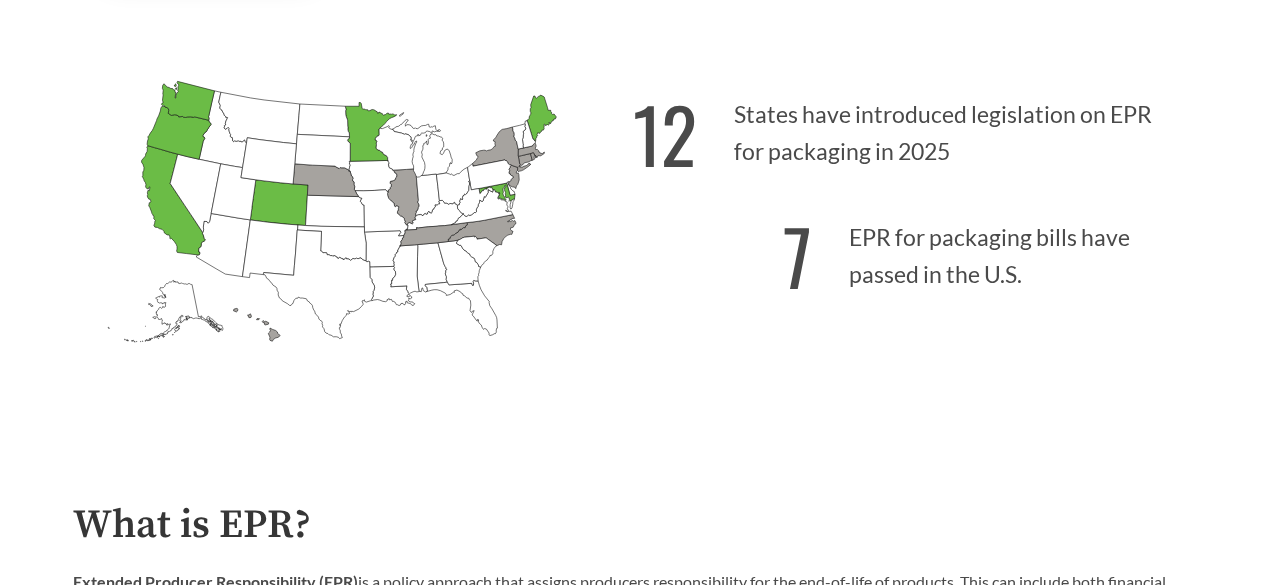 scroll, scrollTop: 500, scrollLeft: 0, axis: vertical 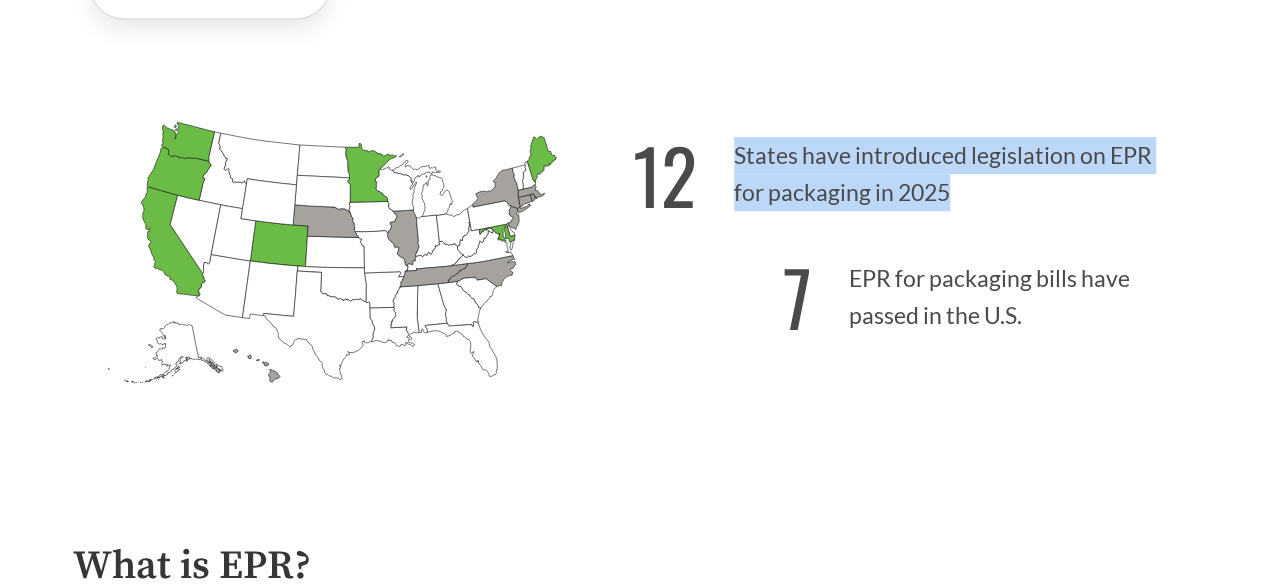 drag, startPoint x: 736, startPoint y: 156, endPoint x: 949, endPoint y: 197, distance: 216.91013 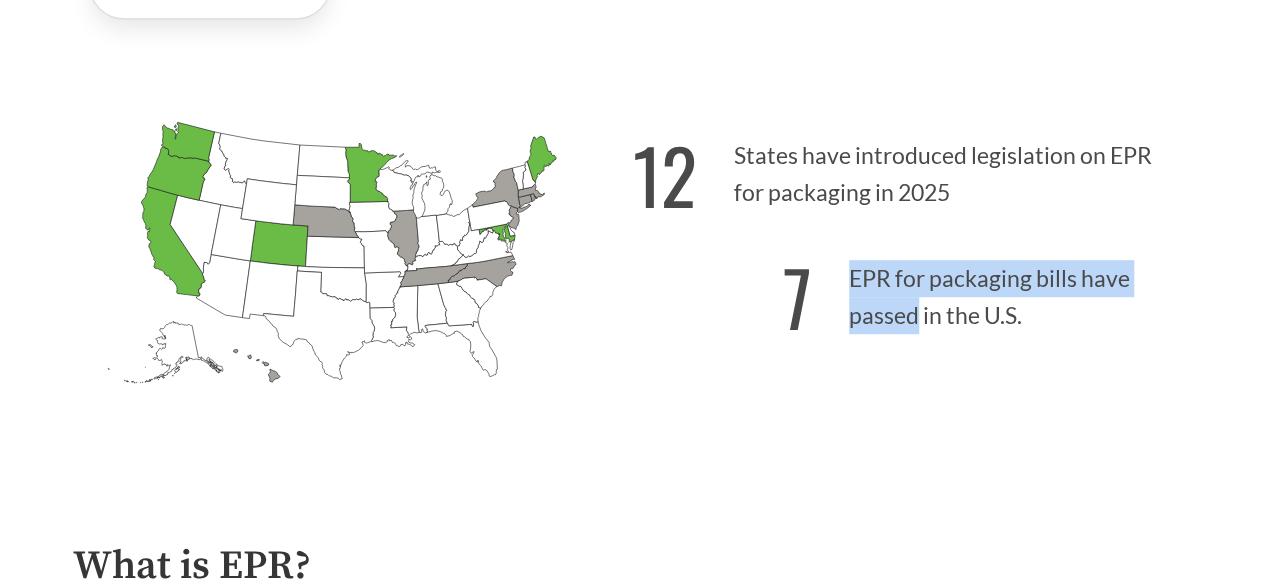 drag, startPoint x: 1029, startPoint y: 319, endPoint x: 1000, endPoint y: 334, distance: 32.649654 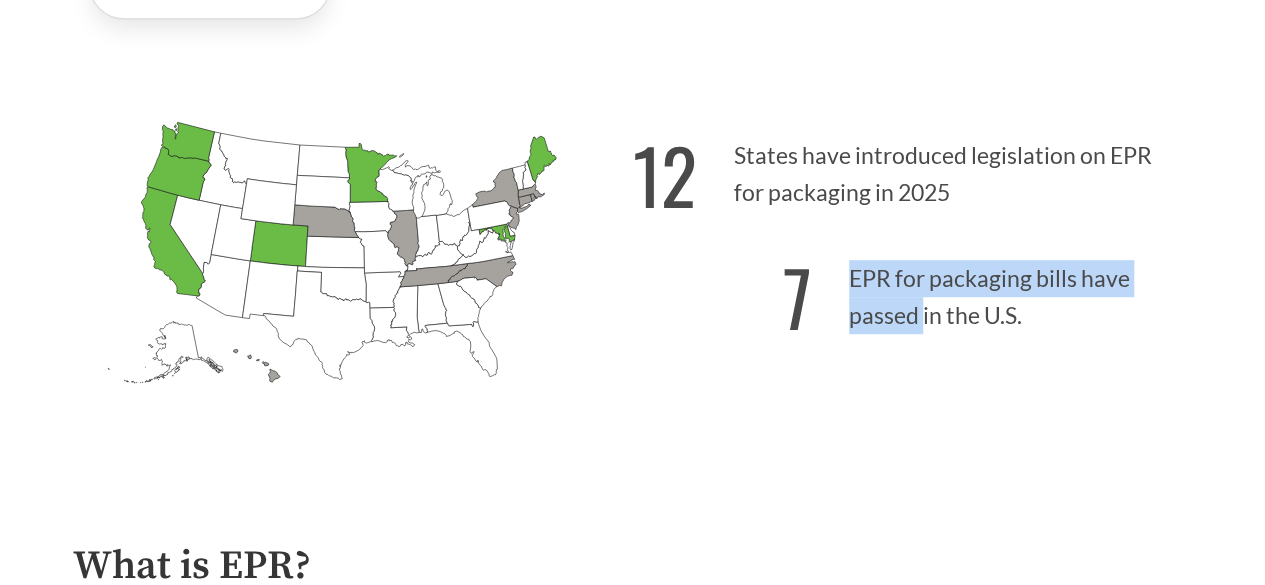 click on "7 EPR for packaging bills have passed in the U.S." at bounding box center (913, 291) 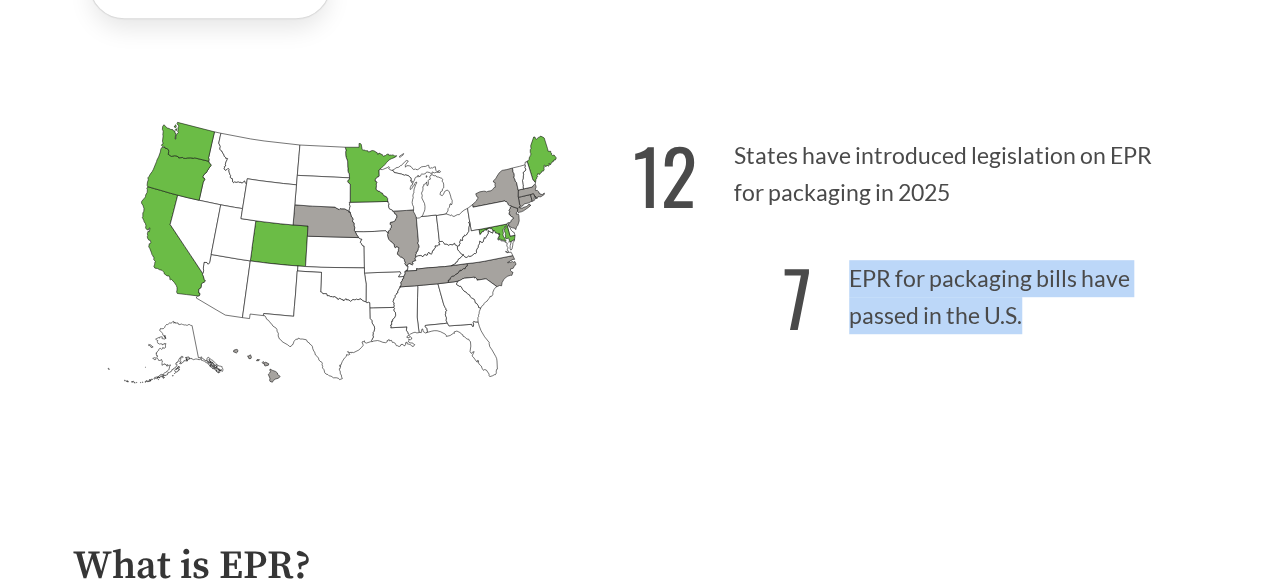 click on "7 EPR for packaging bills have passed in the U.S." at bounding box center (913, 291) 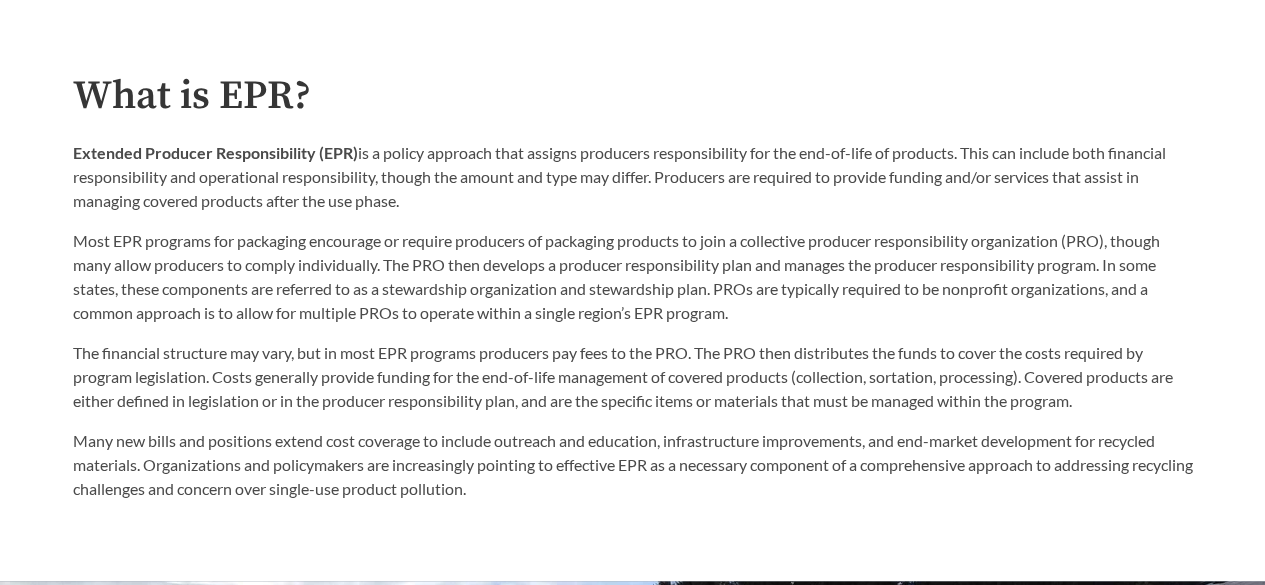 scroll, scrollTop: 1000, scrollLeft: 0, axis: vertical 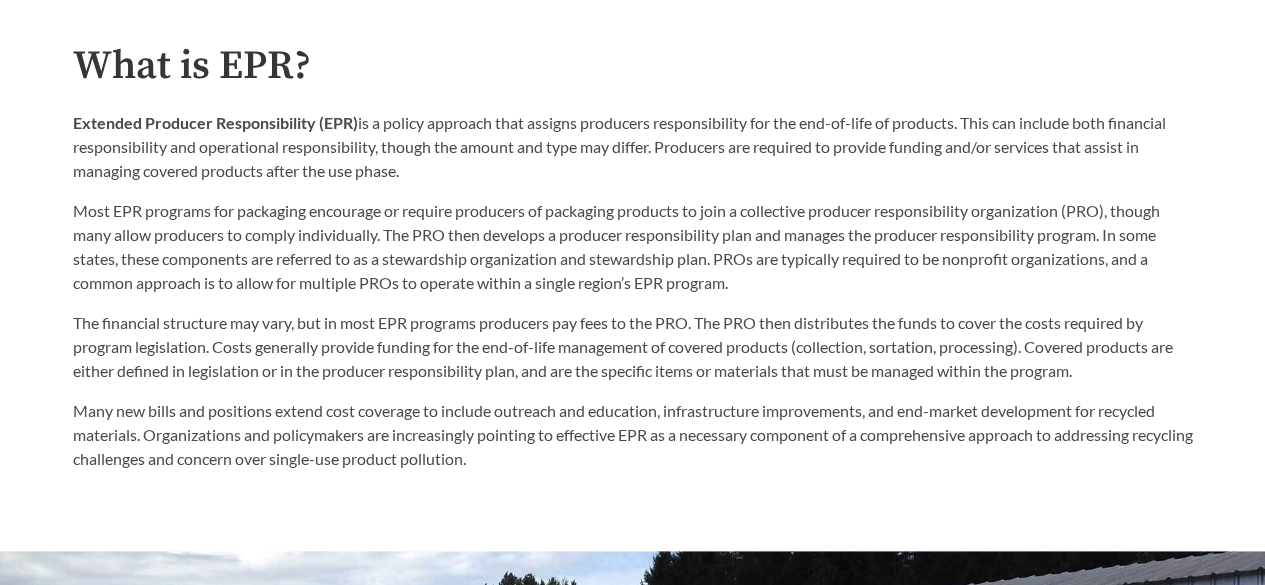 drag, startPoint x: 414, startPoint y: 183, endPoint x: 113, endPoint y: 141, distance: 303.9161 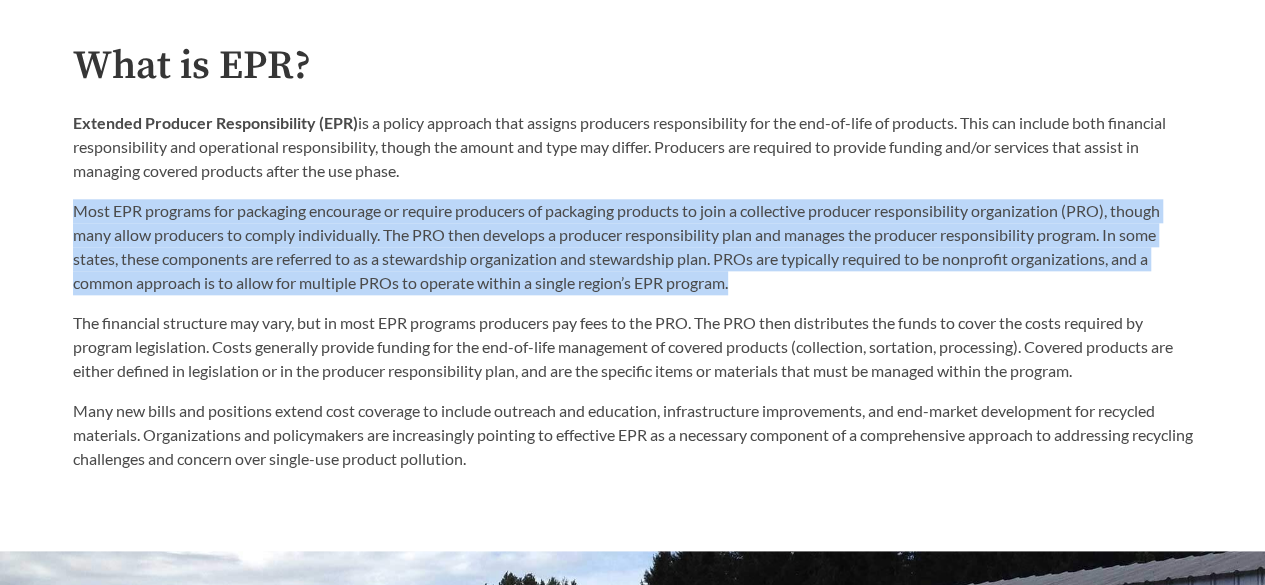 drag, startPoint x: 72, startPoint y: 209, endPoint x: 917, endPoint y: 275, distance: 847.5736 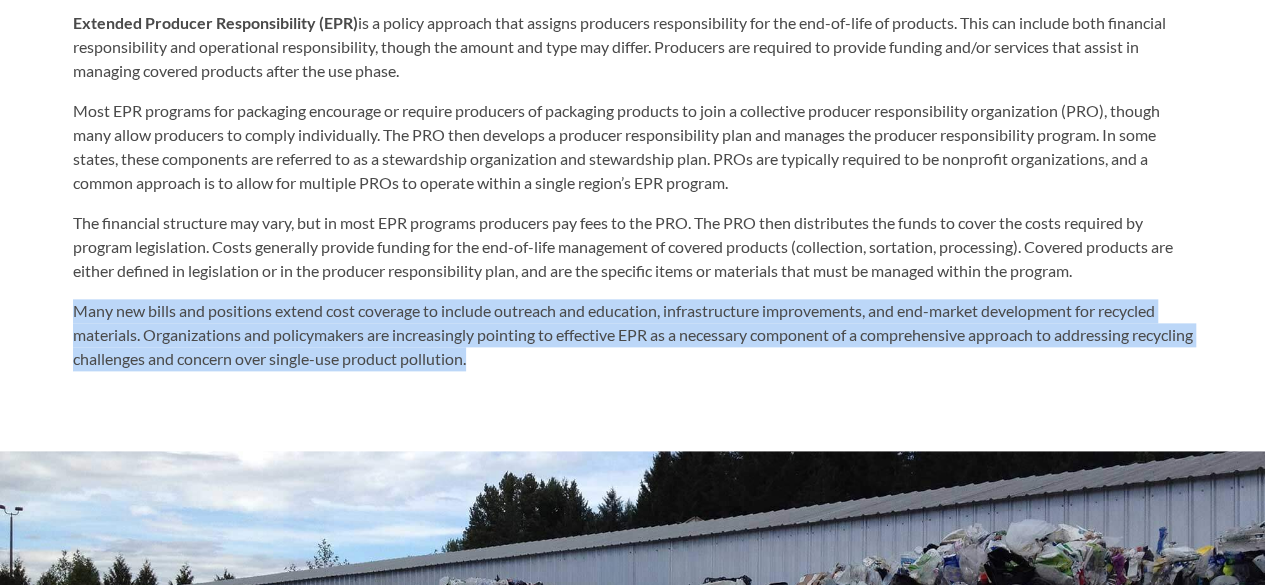 drag, startPoint x: 540, startPoint y: 363, endPoint x: 56, endPoint y: 314, distance: 486.47406 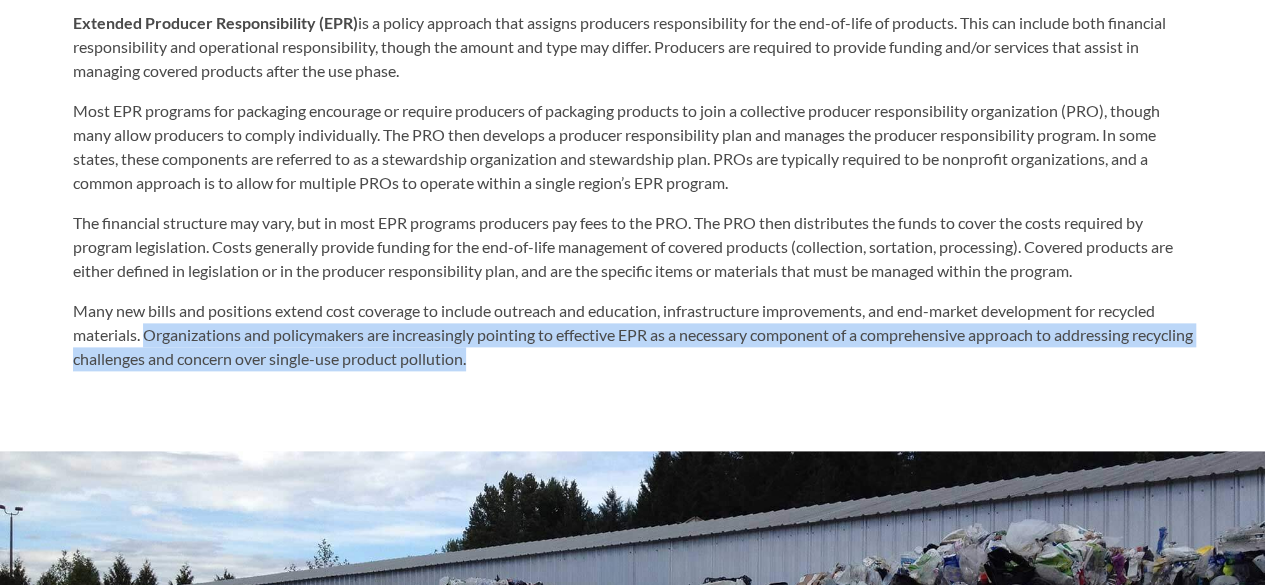 drag, startPoint x: 544, startPoint y: 361, endPoint x: 147, endPoint y: 344, distance: 397.3638 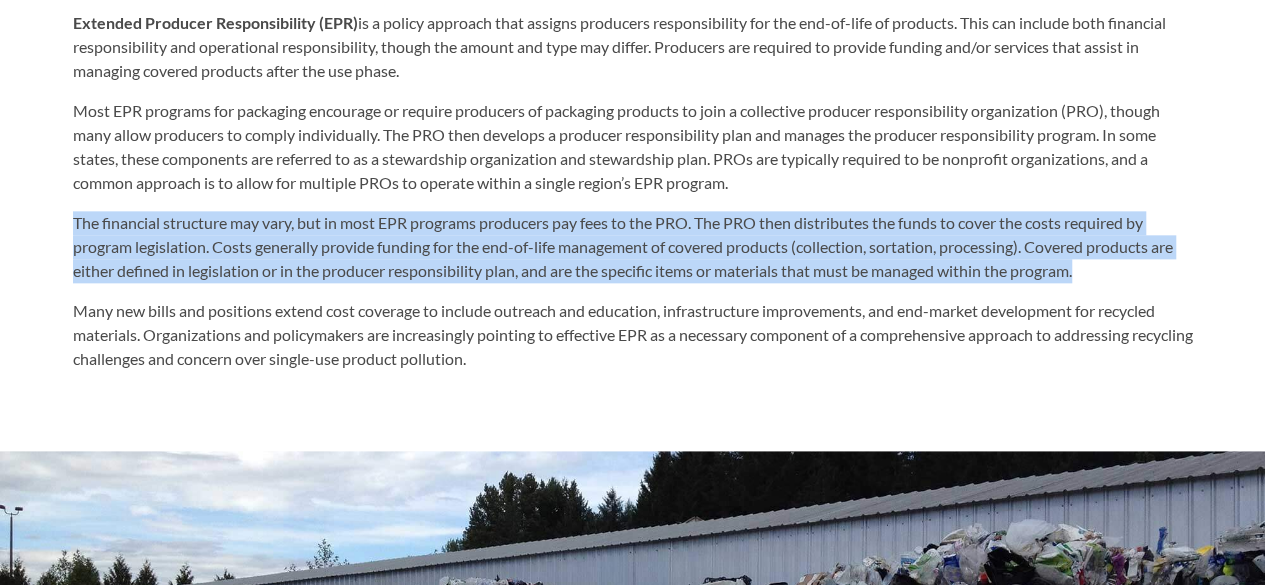drag, startPoint x: 75, startPoint y: 221, endPoint x: 1106, endPoint y: 276, distance: 1032.466 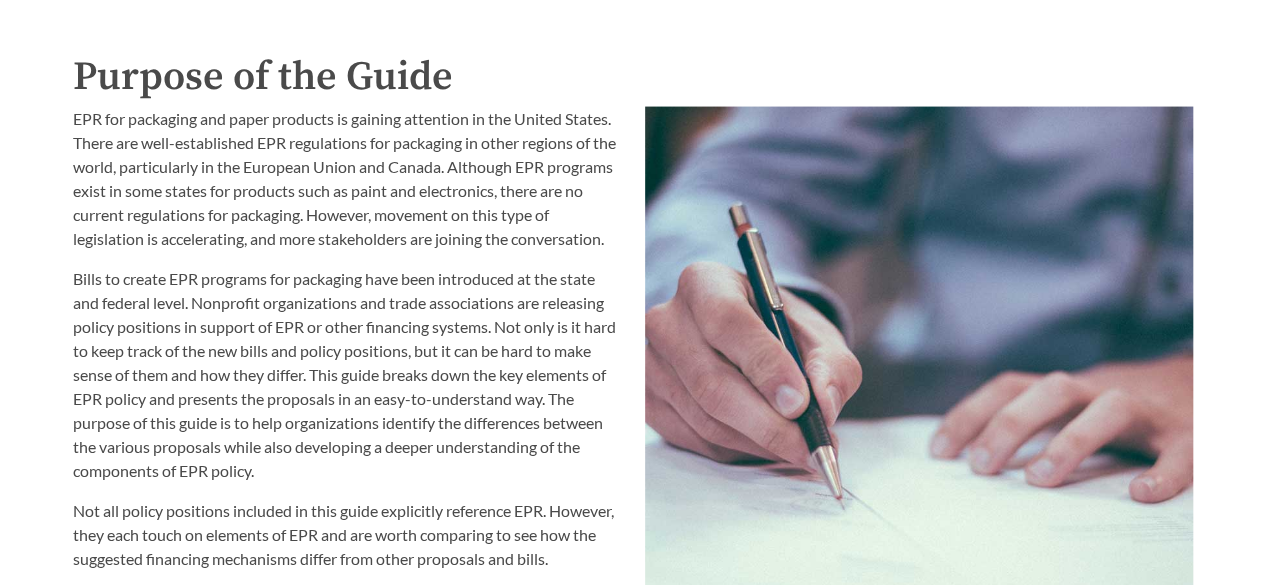 scroll, scrollTop: 2100, scrollLeft: 0, axis: vertical 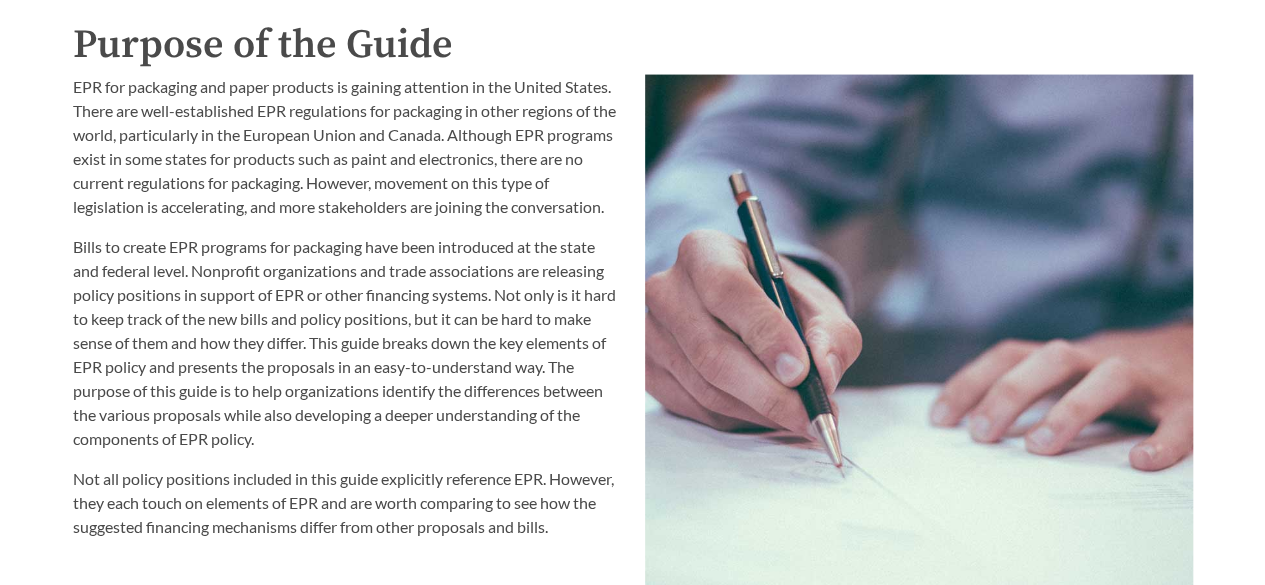 click on "Bills to create EPR programs for packaging have been introduced at the state and federal level. Nonprofit organizations and trade associations are releasing policy positions in support of EPR or other financing systems. Not only is it hard to keep track of the new bills and policy positions, but it can be hard to make sense of them and how they differ. This guide breaks down the key elements of EPR policy and presents the proposals in an easy-to-understand way. The purpose of this guide is to help organizations identify the differences between the various proposals while also developing a deeper understanding of the components of EPR policy." at bounding box center [347, 343] 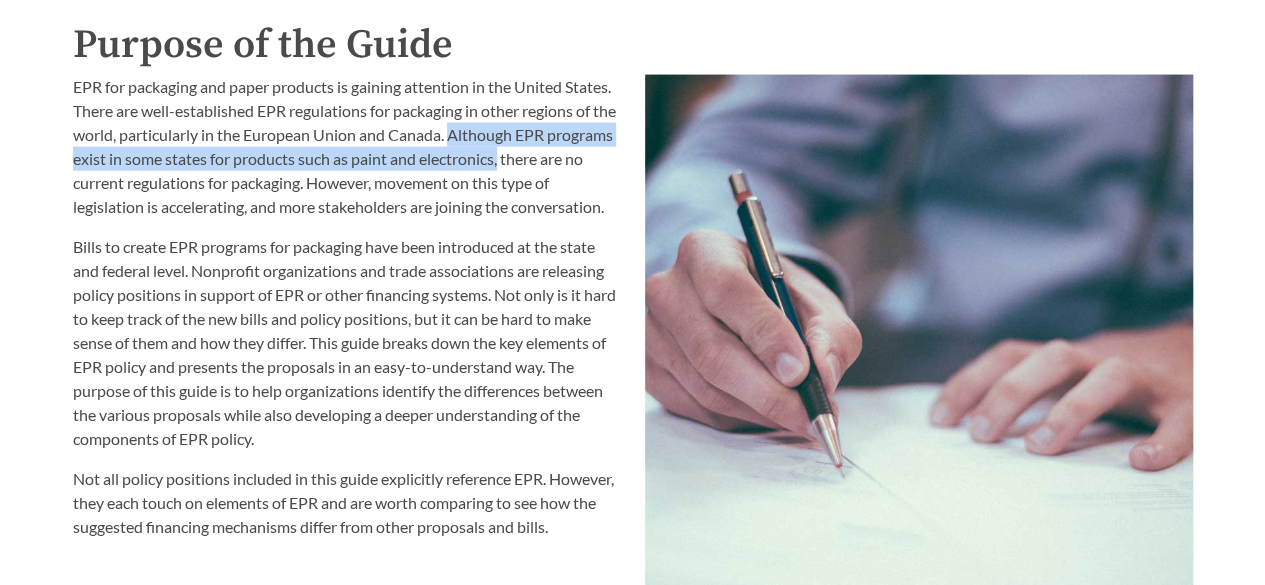 drag, startPoint x: 476, startPoint y: 141, endPoint x: 570, endPoint y: 159, distance: 95.707886 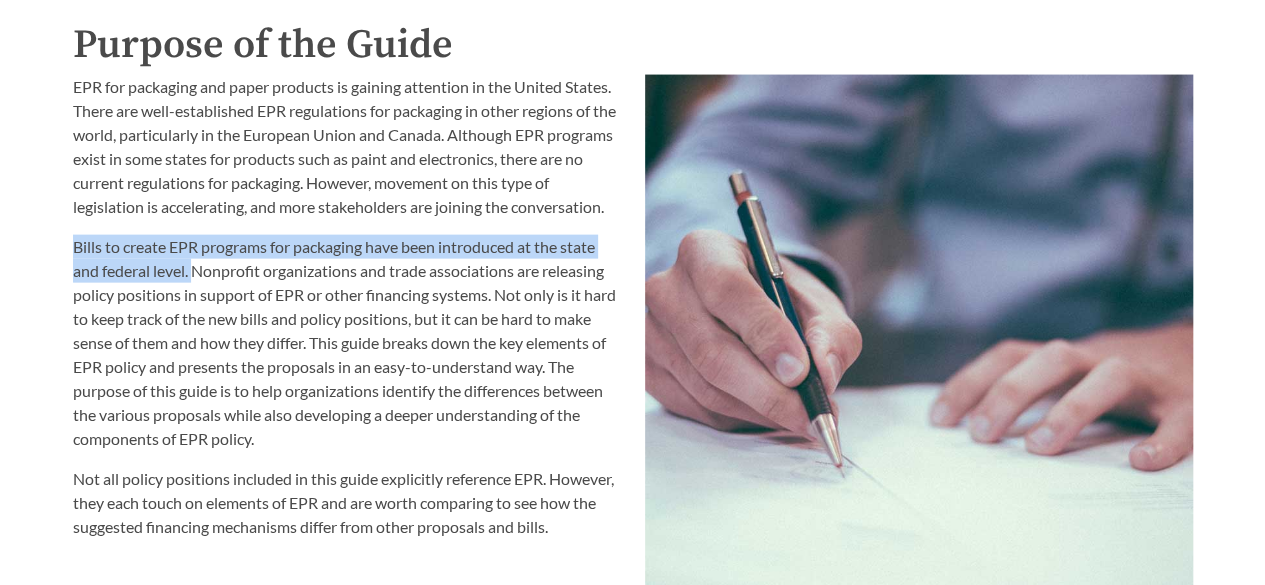 drag, startPoint x: 74, startPoint y: 248, endPoint x: 192, endPoint y: 269, distance: 119.85408 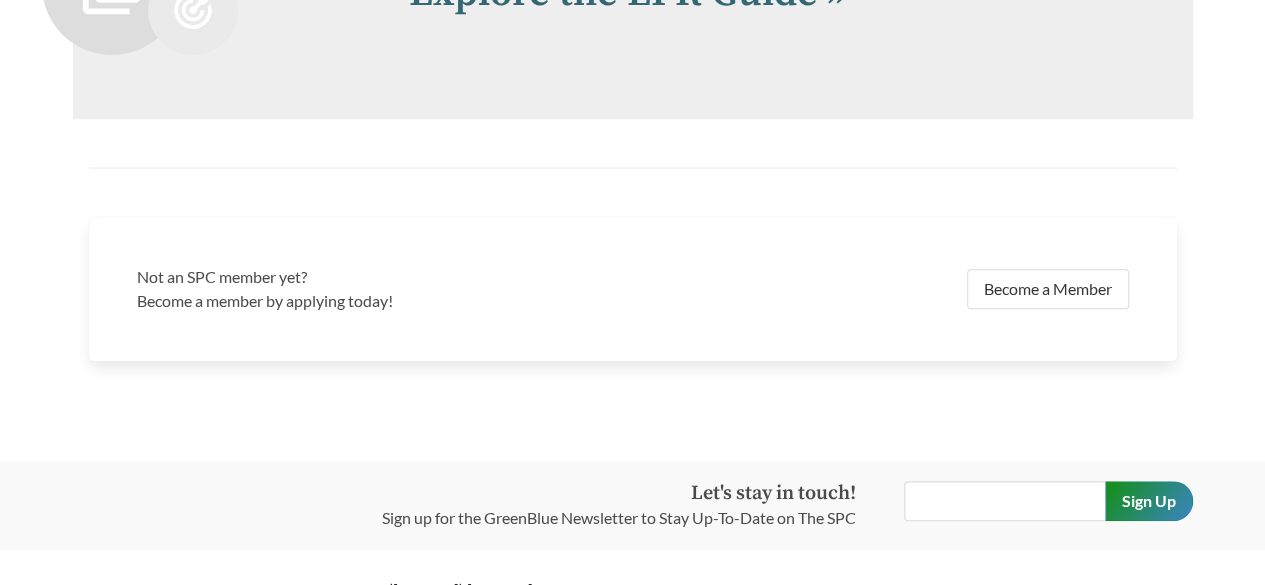 scroll, scrollTop: 4100, scrollLeft: 0, axis: vertical 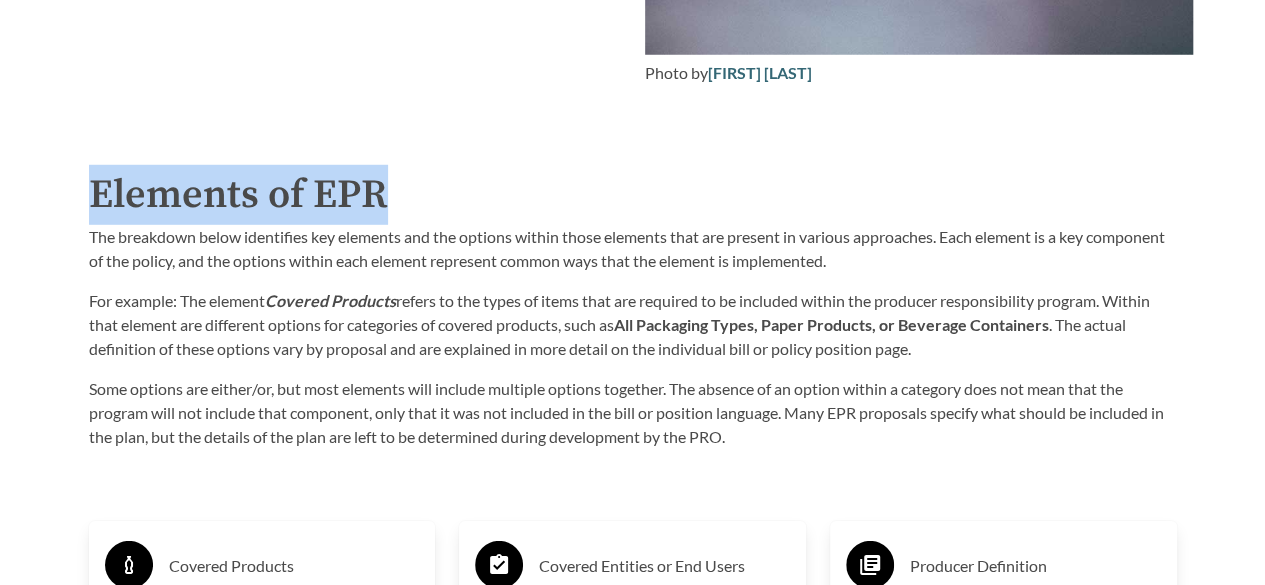 drag, startPoint x: 386, startPoint y: 208, endPoint x: 91, endPoint y: 208, distance: 295 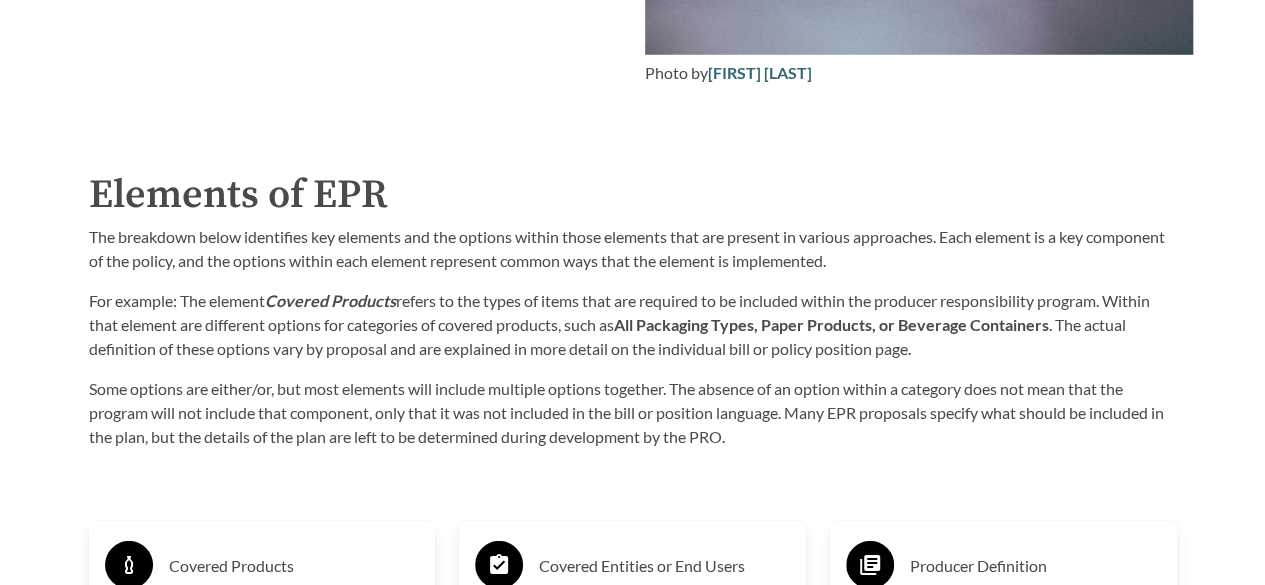 click on "For example: The element  Covered Products  refers to the types of items that are required to be included within the producer responsibility program. Within that element are different options for categories of covered products, such as  All Packaging Types, Paper Products, or Beverage Containers . The actual definition of these options vary by proposal and are explained in more detail on the individual bill or policy position page." at bounding box center [633, 325] 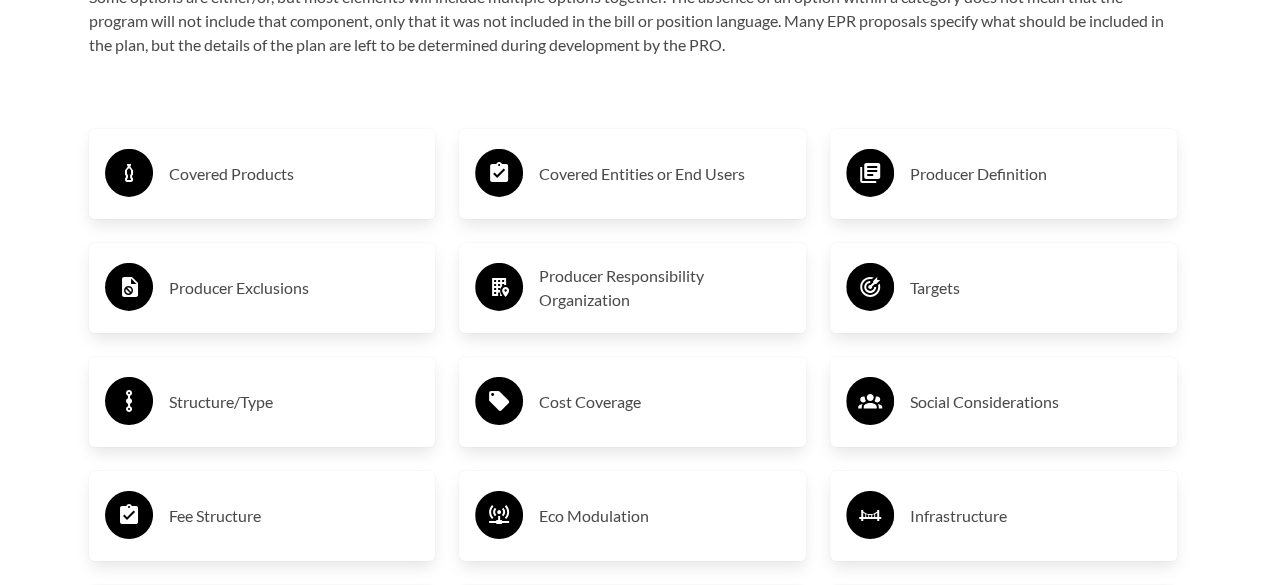 scroll, scrollTop: 3200, scrollLeft: 0, axis: vertical 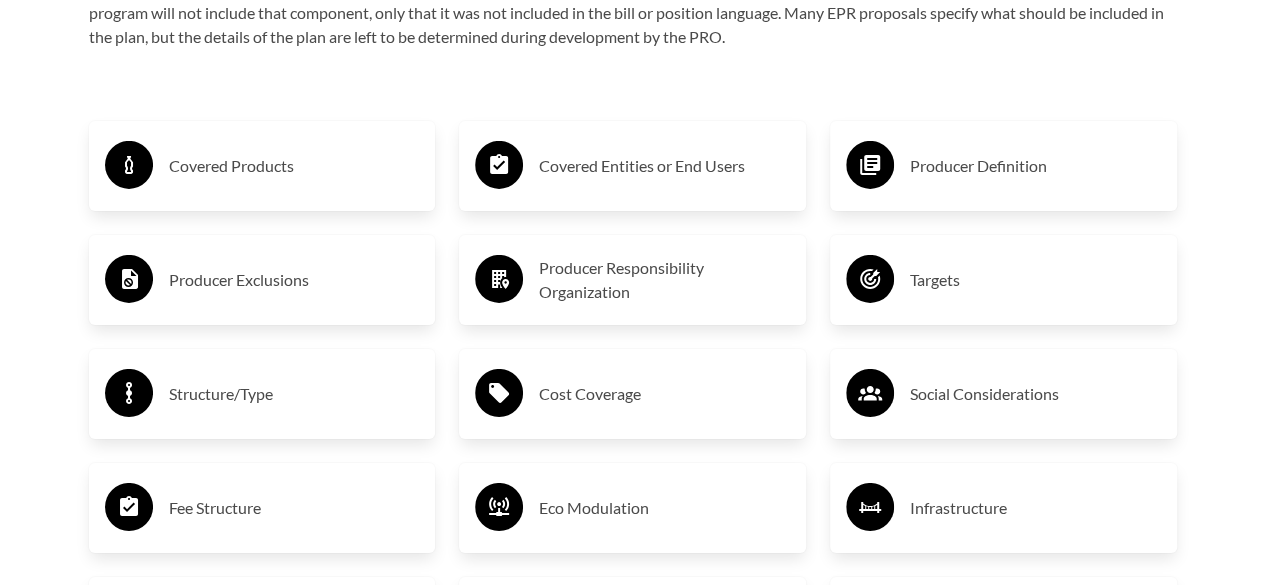click on "Covered Products" at bounding box center [294, 166] 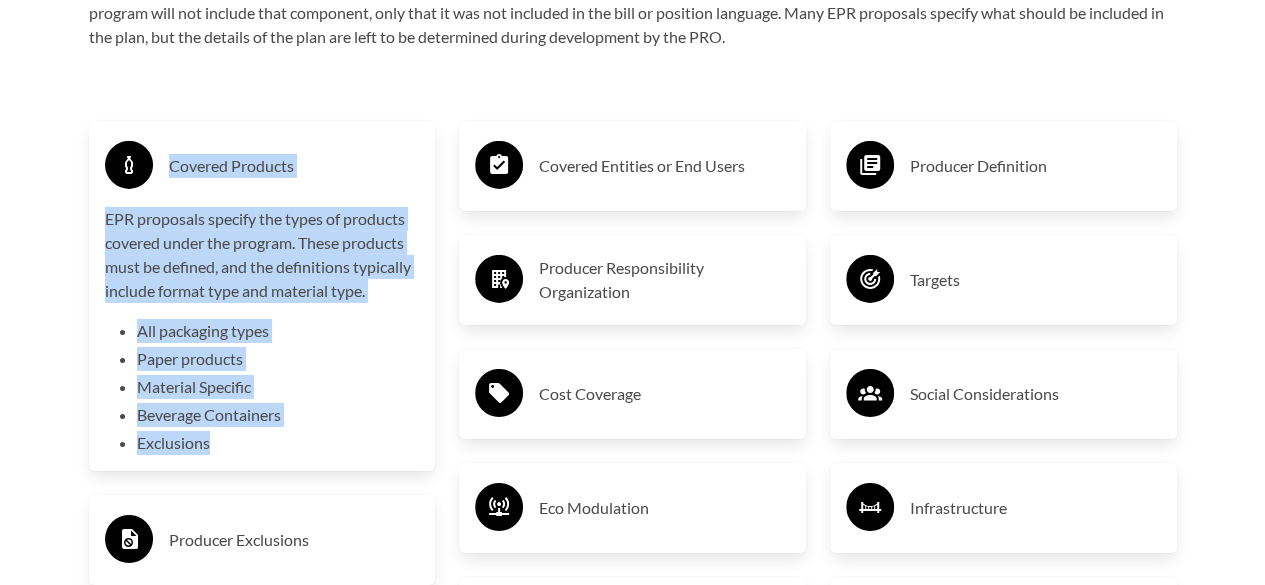 drag, startPoint x: 213, startPoint y: 443, endPoint x: 164, endPoint y: 173, distance: 274.41028 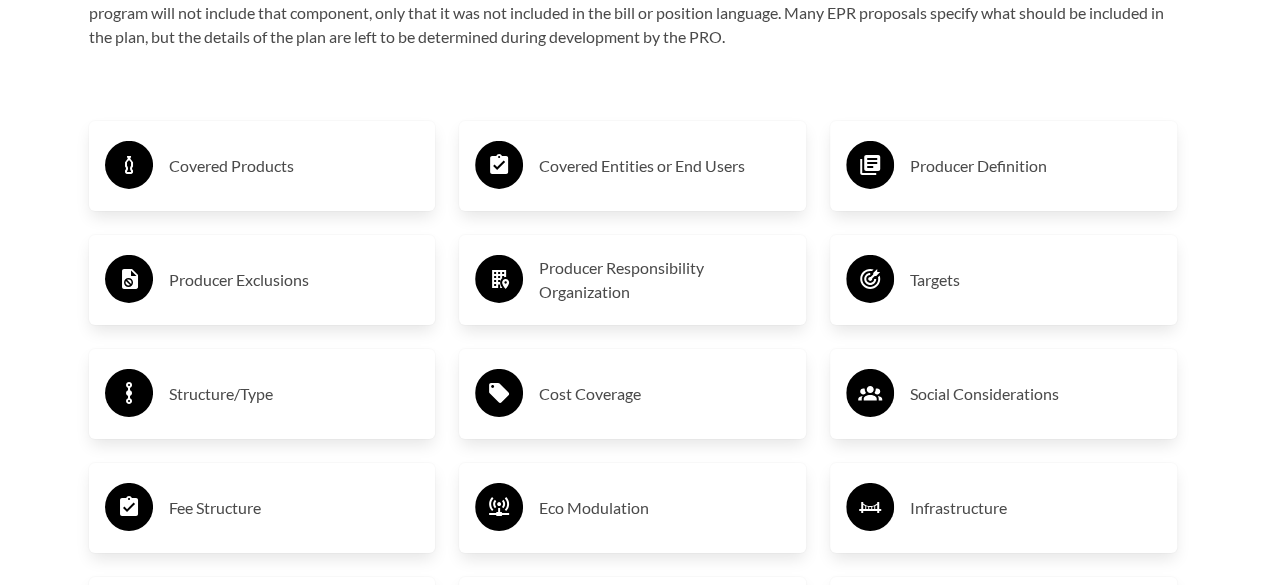 click on "Covered Entities or End Users" at bounding box center (664, 166) 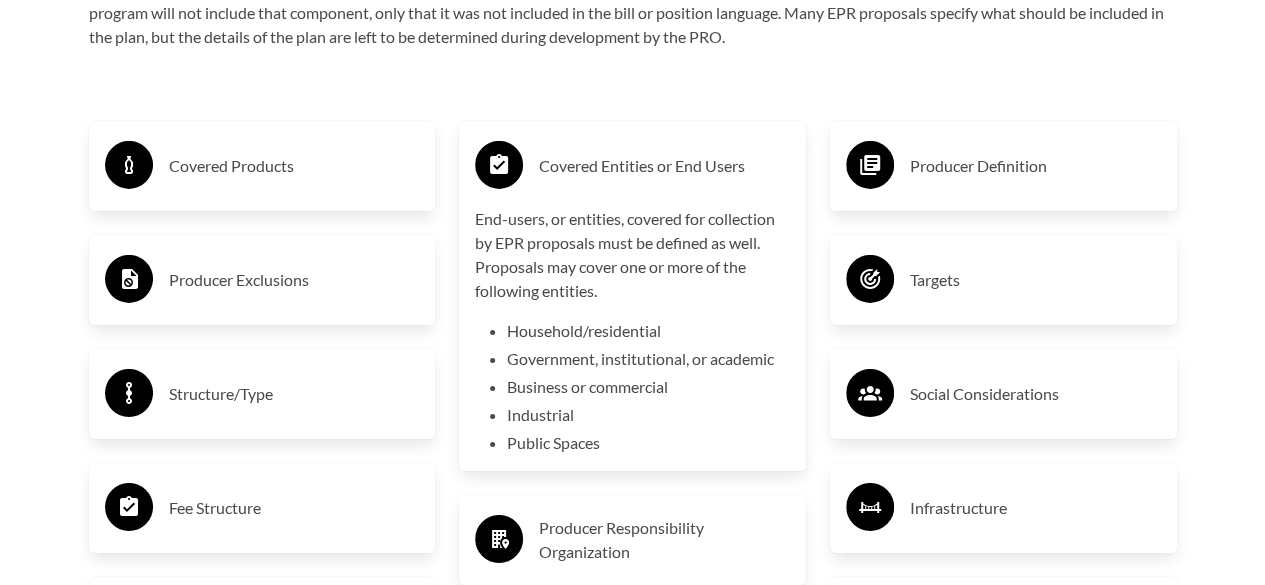 click on "Producer Definition" at bounding box center (1035, 166) 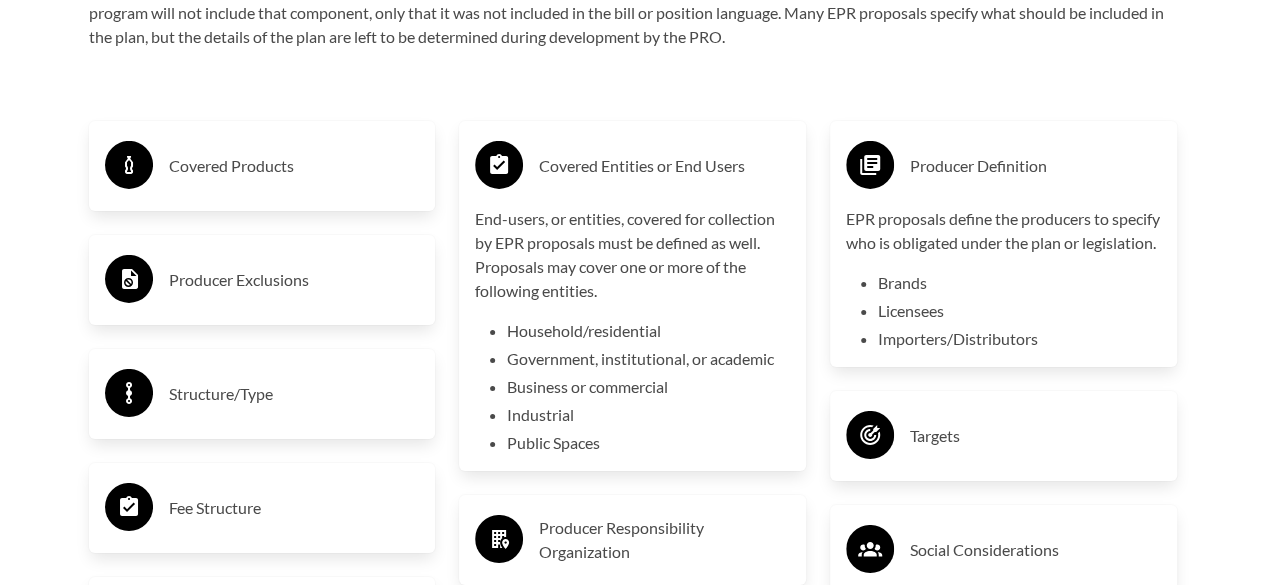 click on "Covered Products" at bounding box center [262, 166] 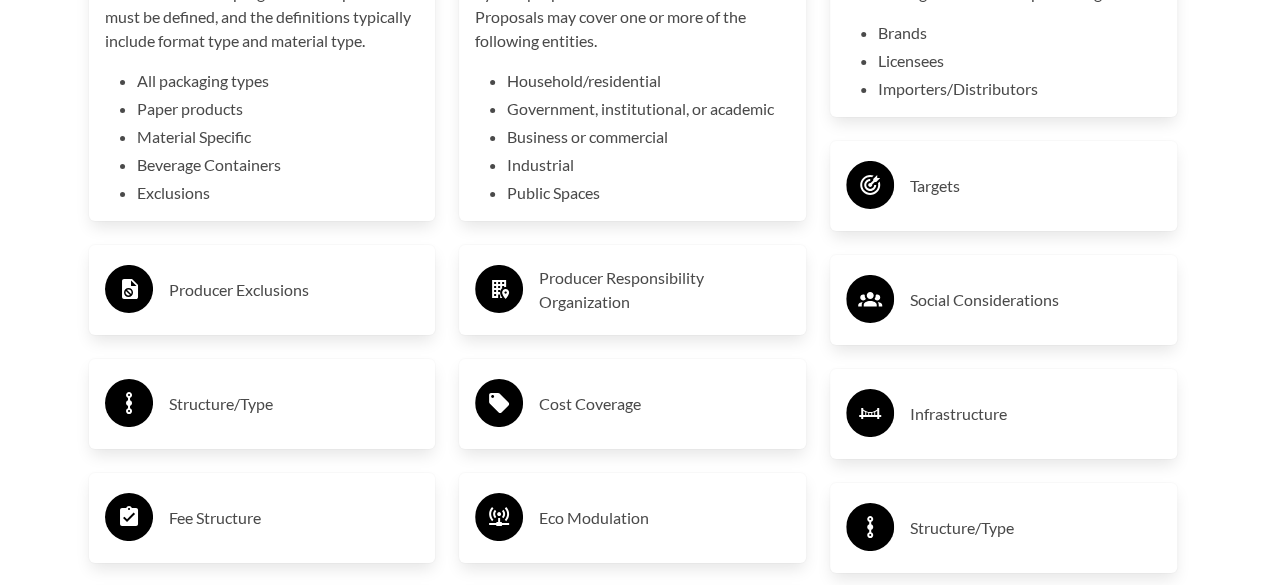 scroll, scrollTop: 3500, scrollLeft: 0, axis: vertical 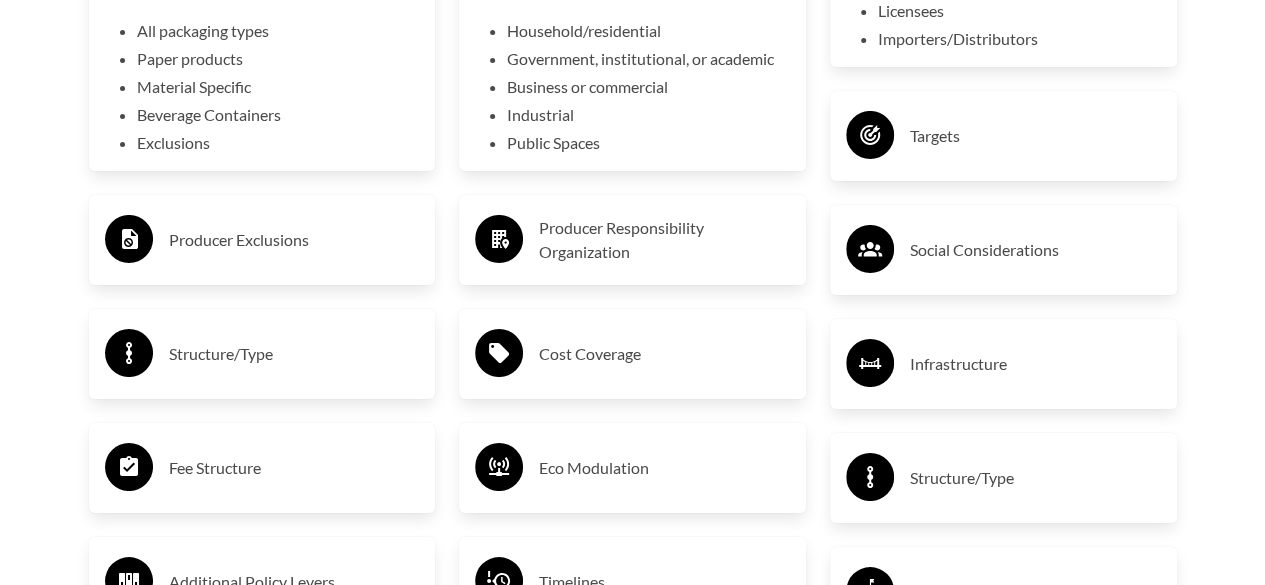 click on "Targets" at bounding box center (1035, 136) 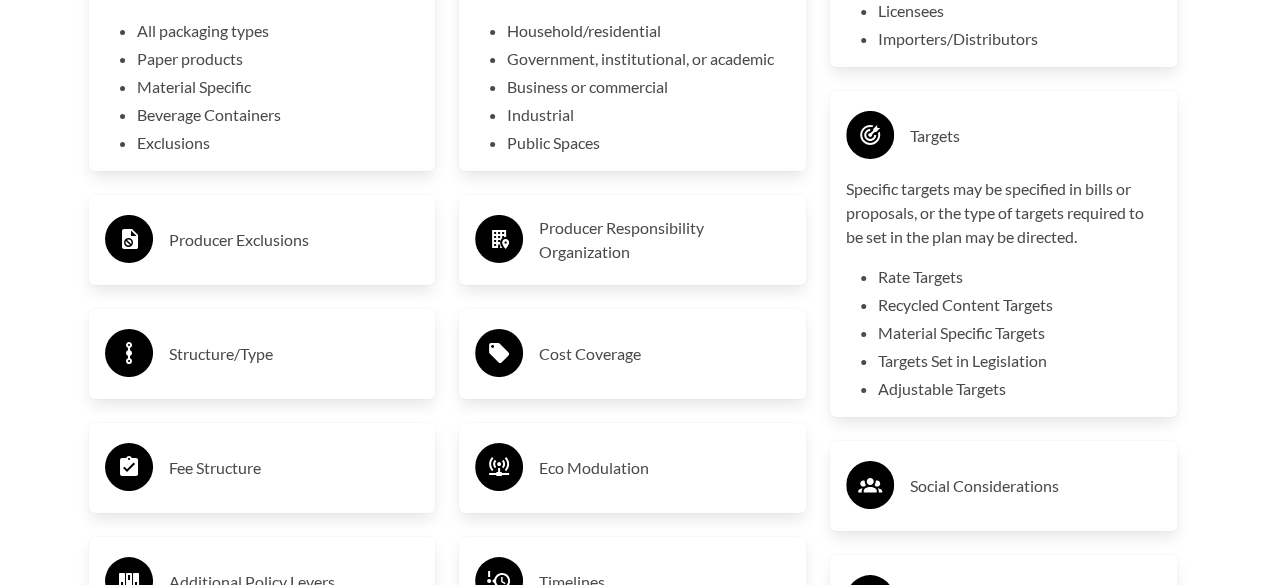 click on "Producer Responsibility Organization" at bounding box center (664, 240) 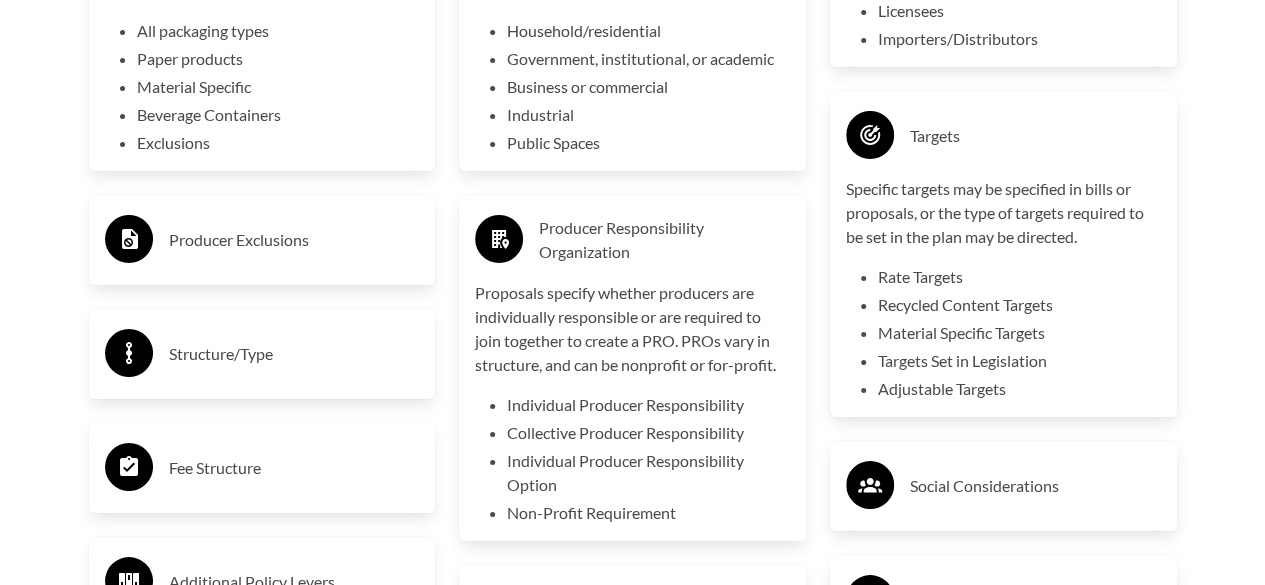 click on "Producer Exclusions" at bounding box center [294, 240] 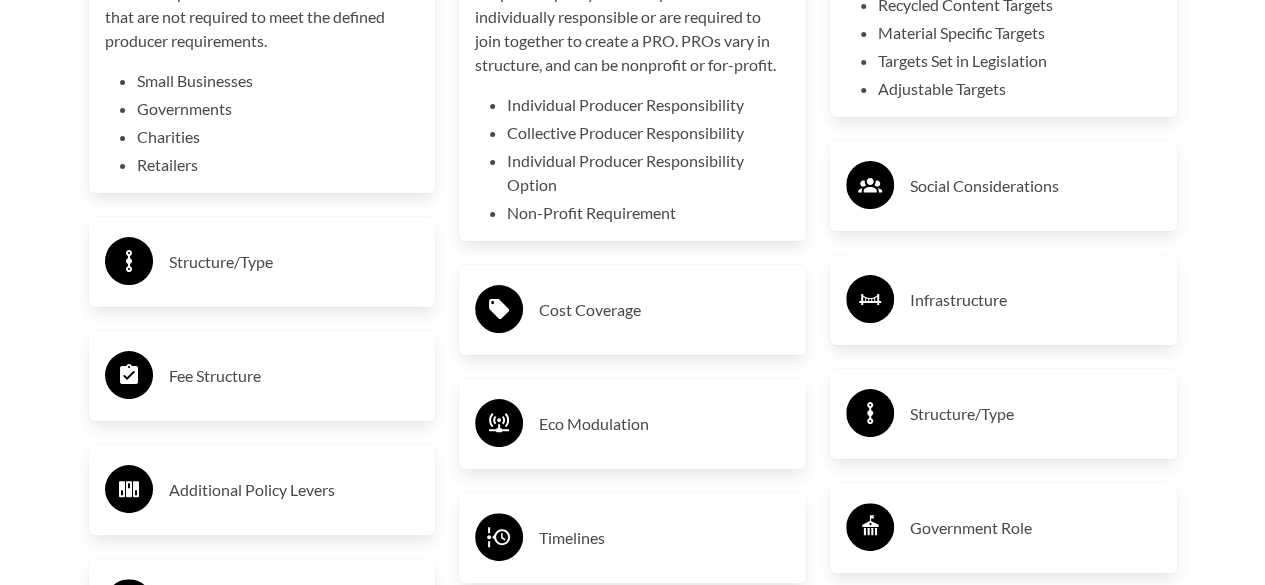 click on "Structure/Type" at bounding box center (262, 262) 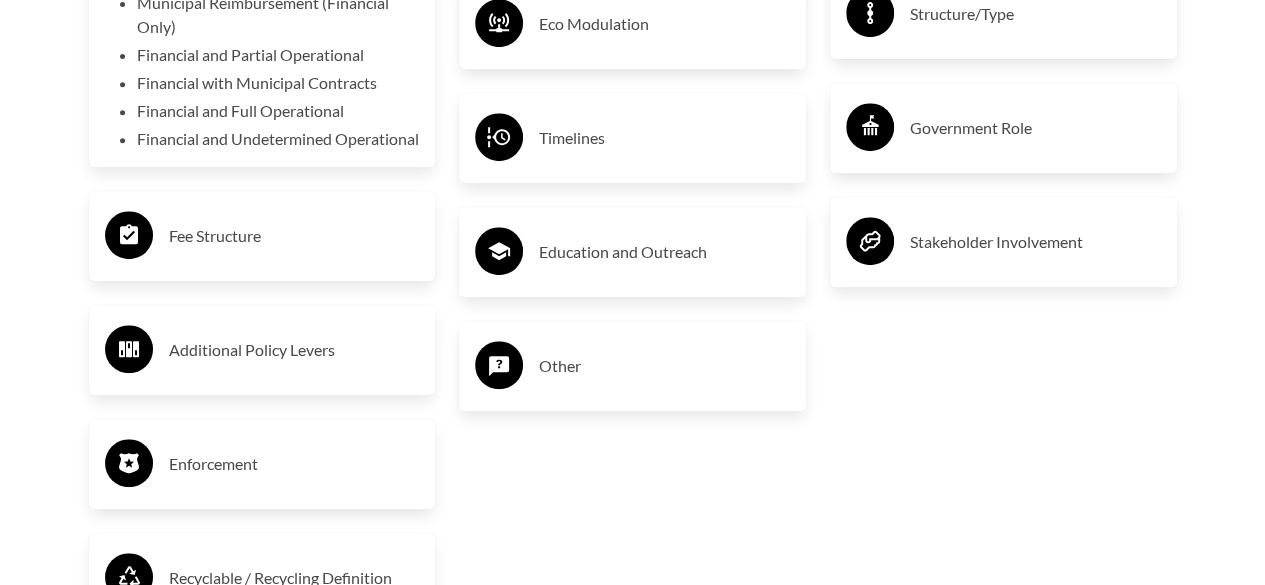 click on "Fee Structure" at bounding box center (294, 236) 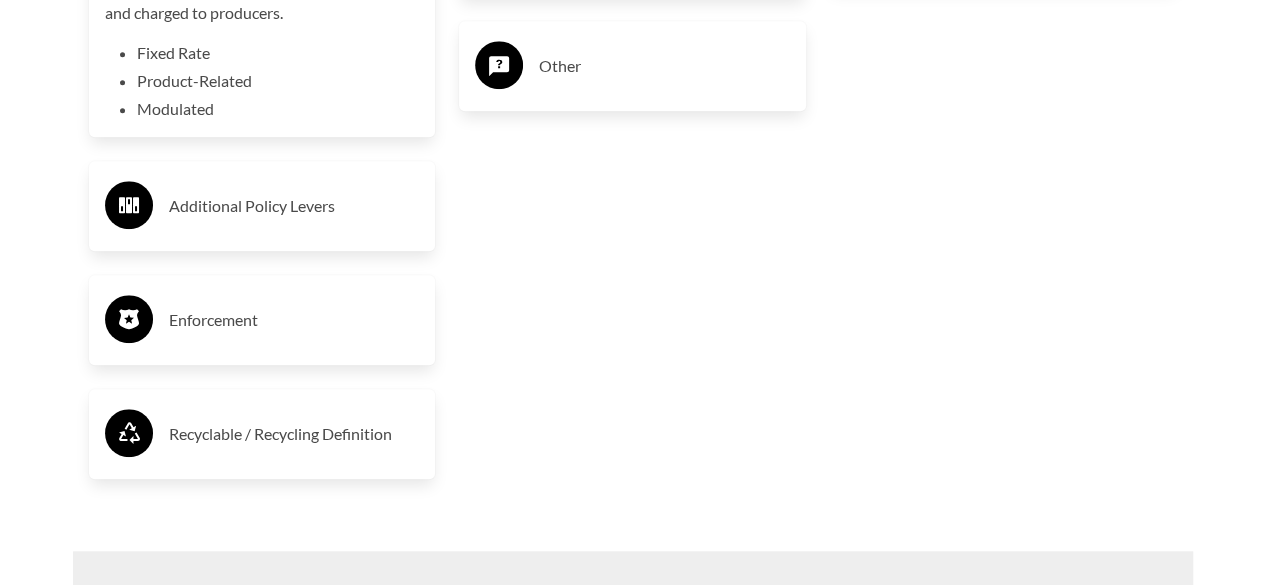 click on "Additional Policy Levers" at bounding box center [294, 206] 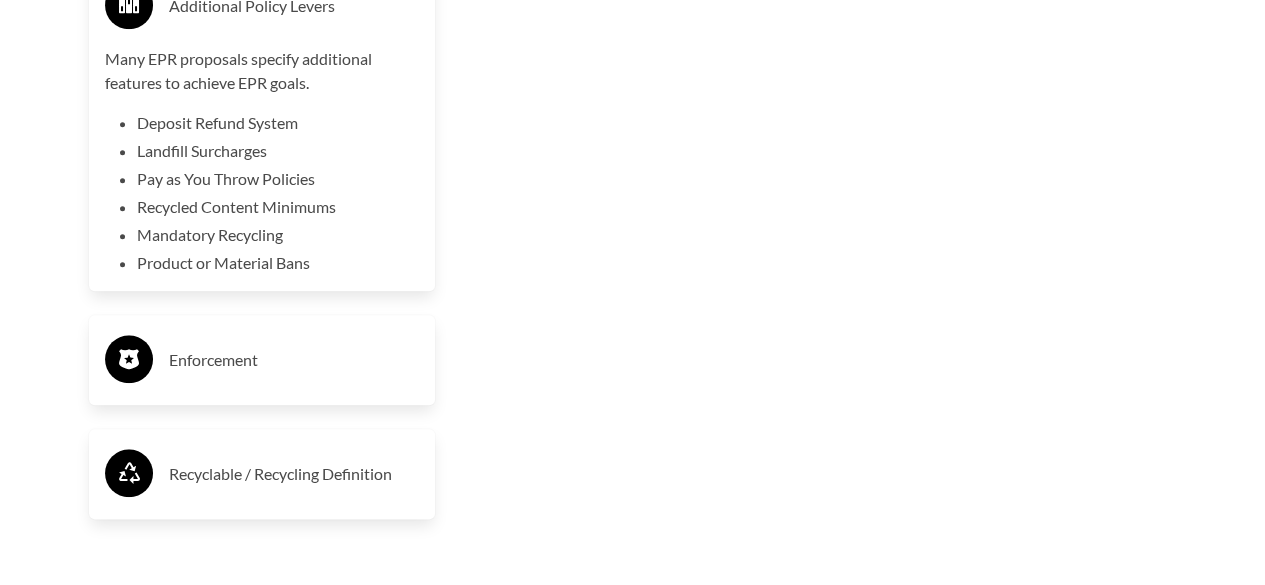 click on "Enforcement" at bounding box center [294, 360] 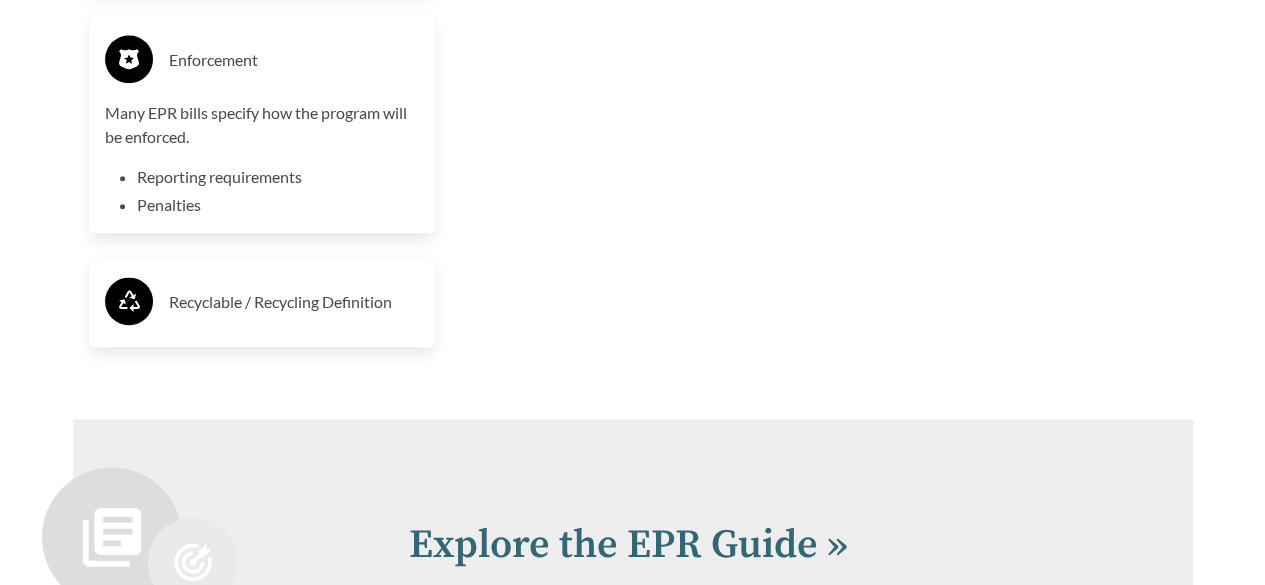 click on "Recyclable / Recycling Definition" at bounding box center (294, 302) 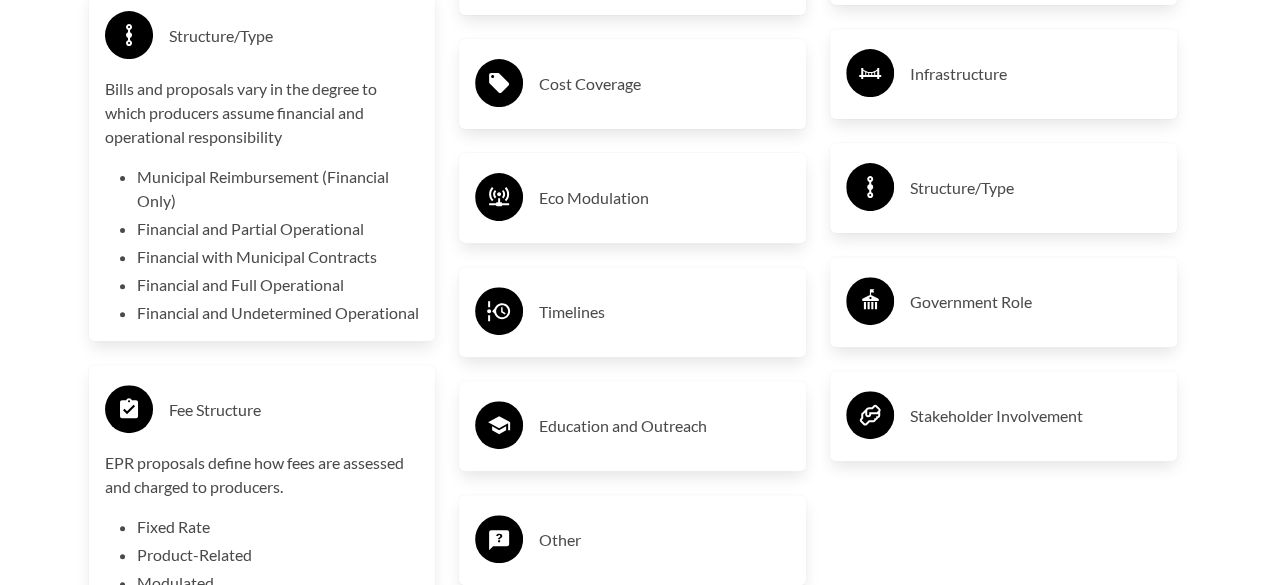 scroll, scrollTop: 3900, scrollLeft: 0, axis: vertical 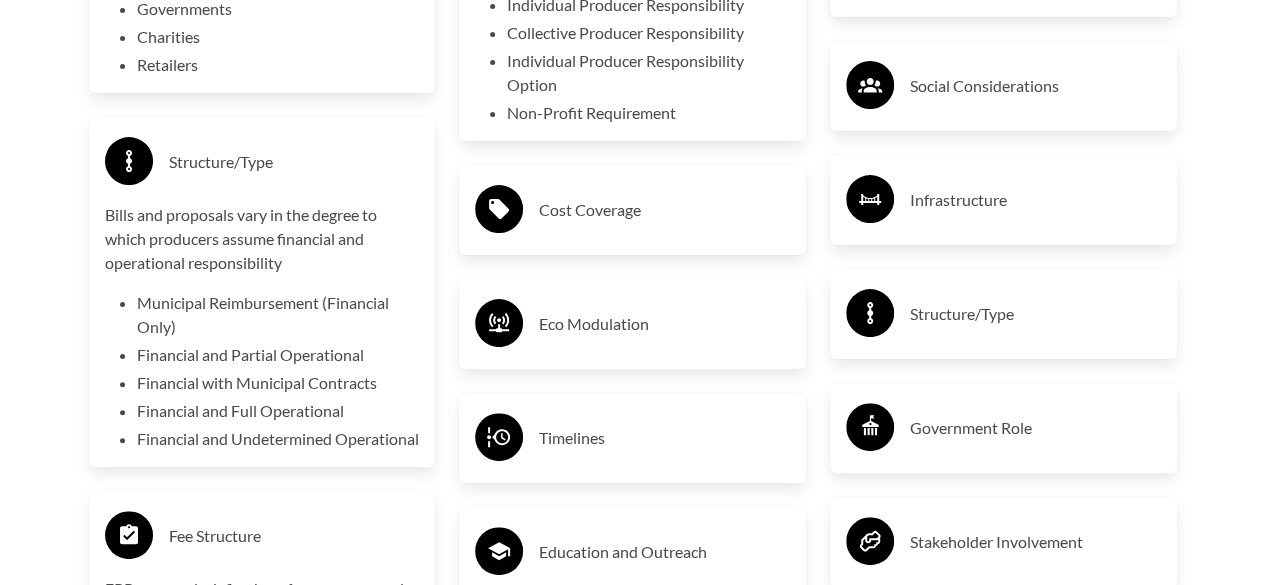 click on "Cost Coverage" at bounding box center [664, 210] 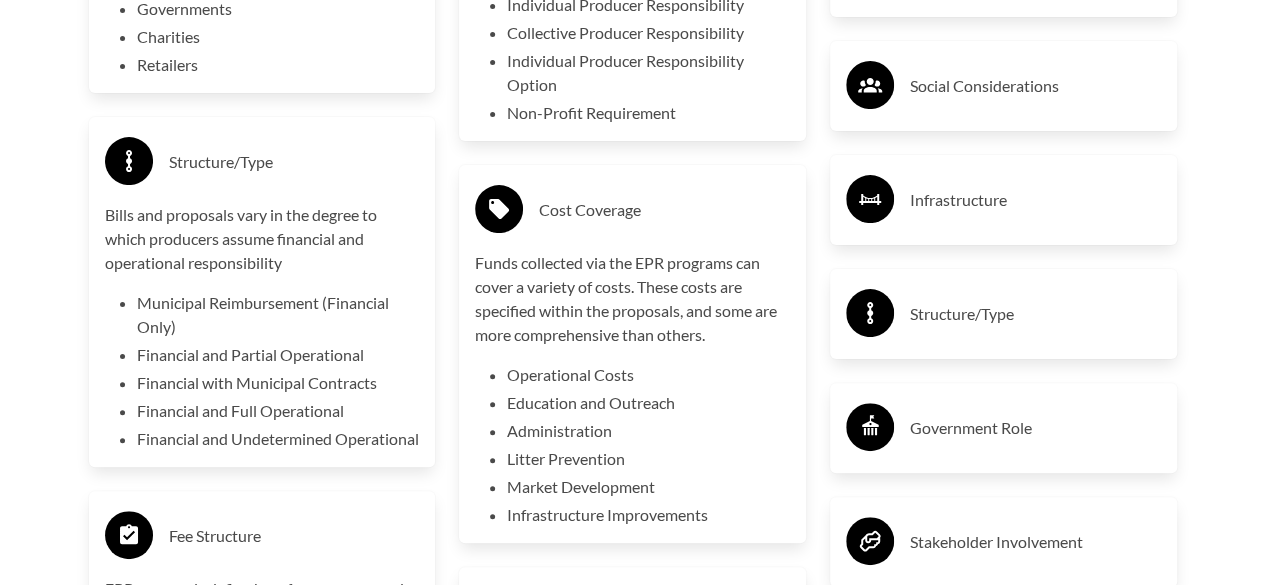 click on "Social Considerations" at bounding box center [1003, 86] 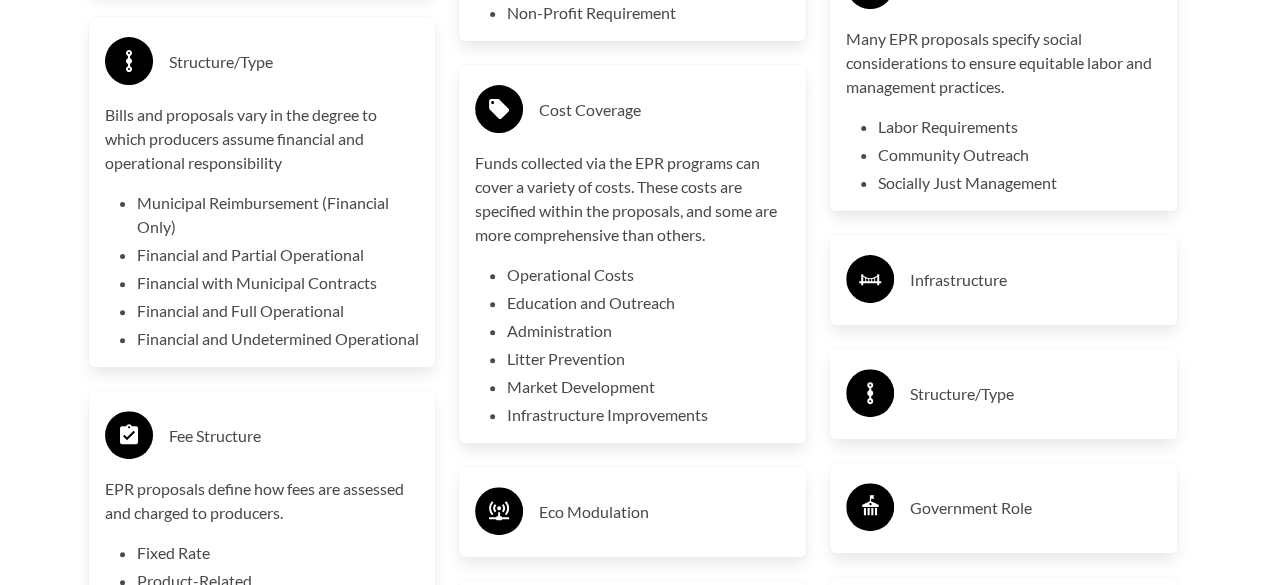 click on "Infrastructure" at bounding box center (1003, 280) 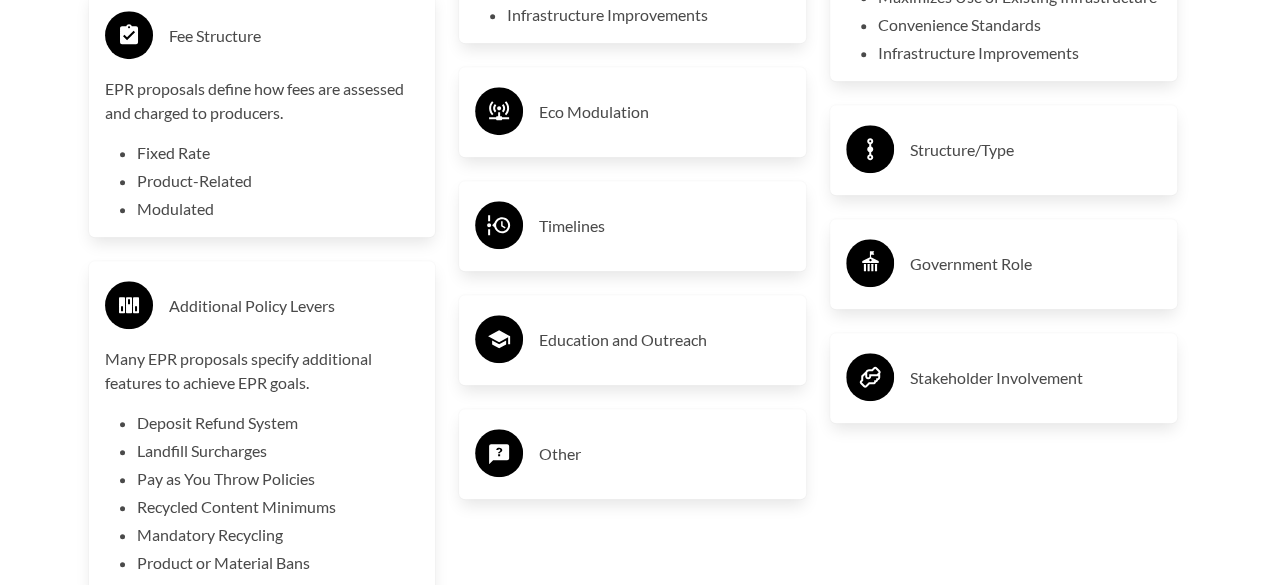 click on "Eco Modulation" at bounding box center [664, 112] 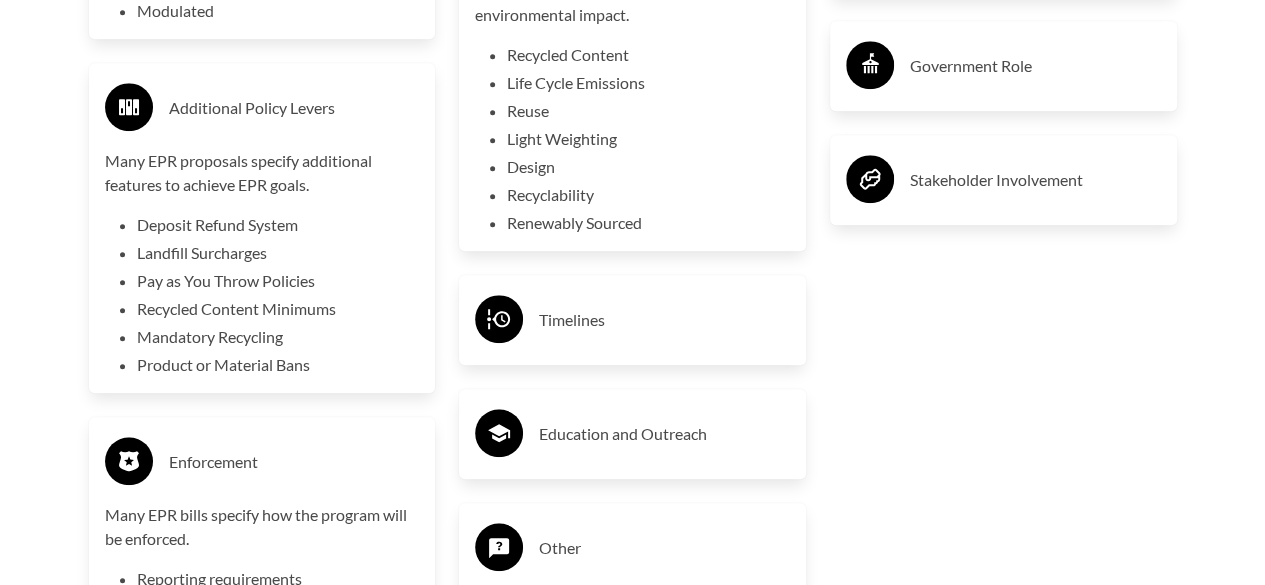 scroll, scrollTop: 4600, scrollLeft: 0, axis: vertical 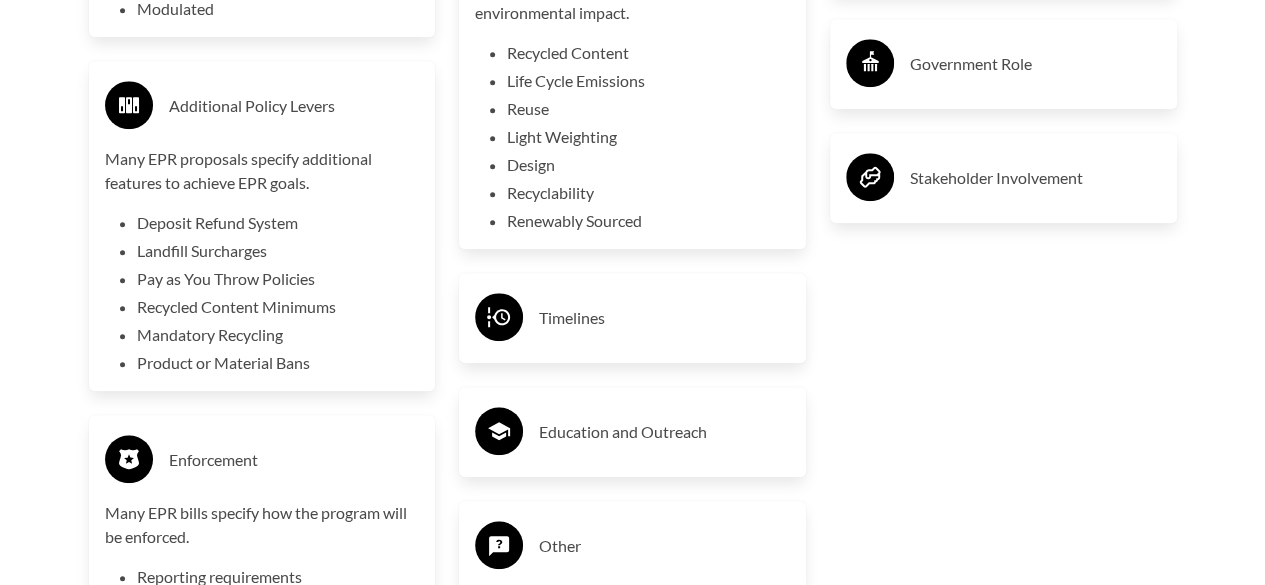 click on "Timelines" at bounding box center [632, 318] 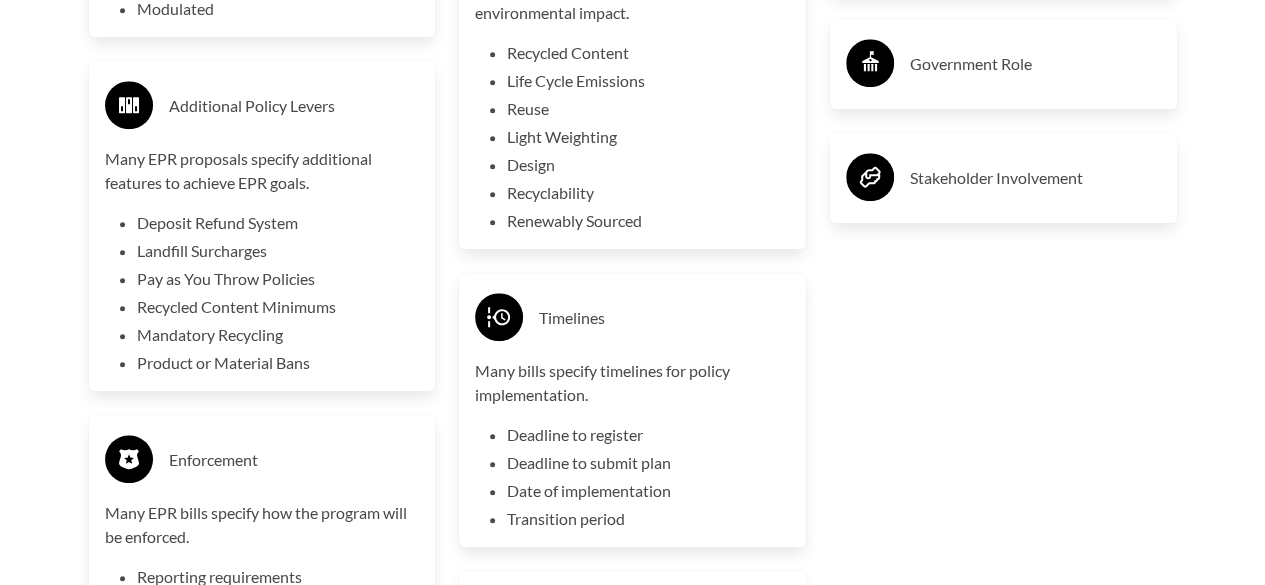 click on "Government Role" at bounding box center [1035, 64] 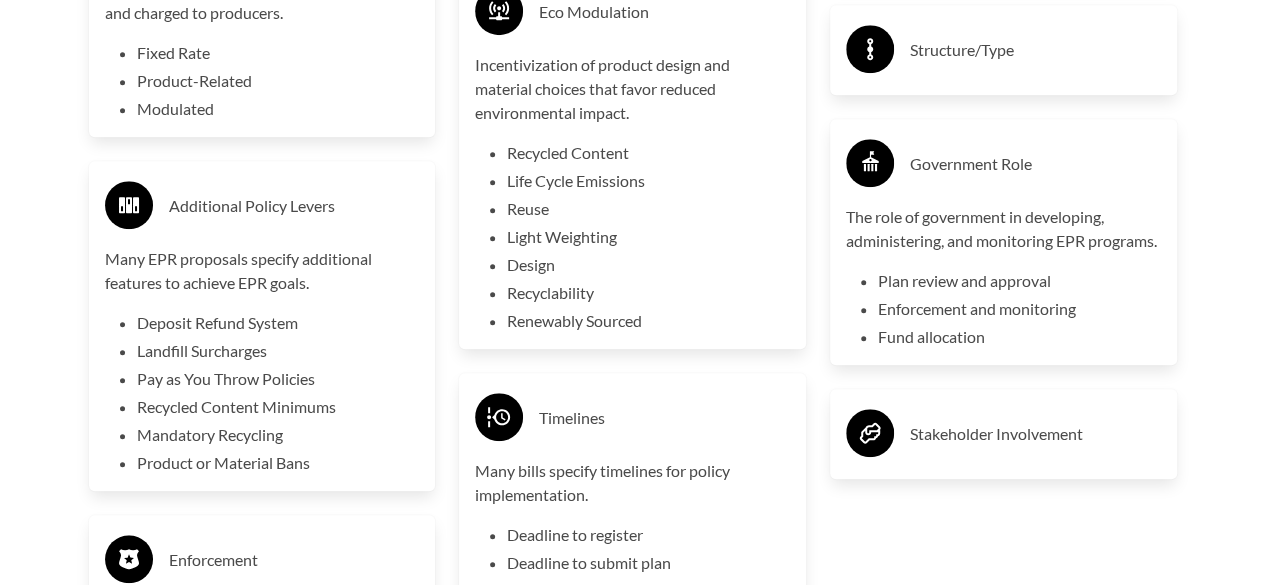 click on "Structure/Type" at bounding box center (1035, 50) 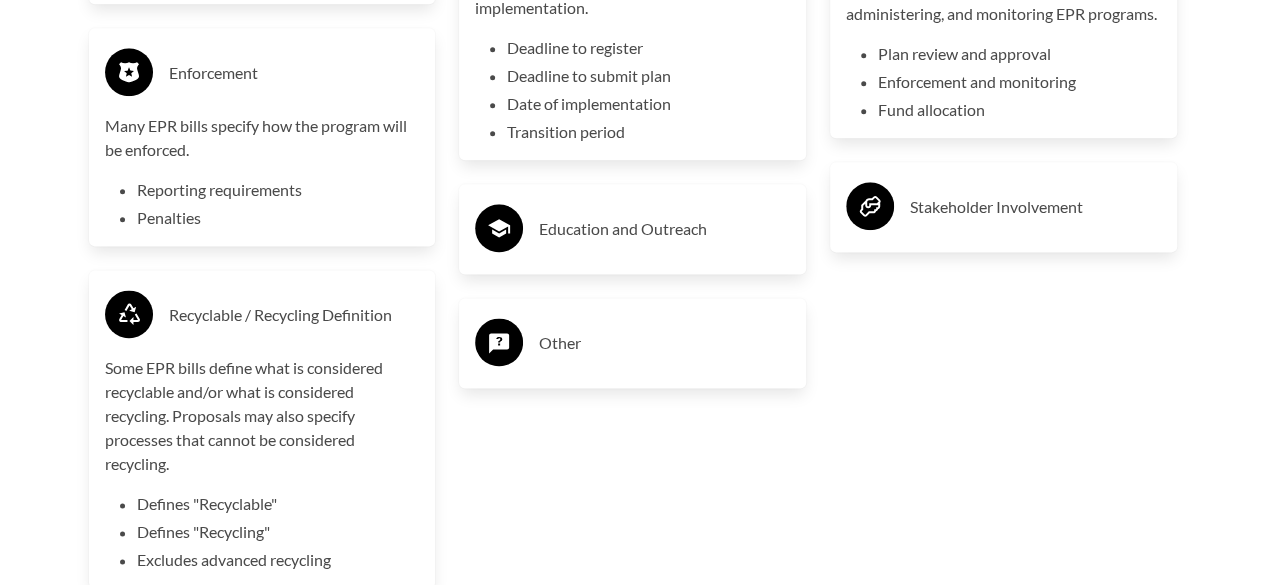 scroll, scrollTop: 5000, scrollLeft: 0, axis: vertical 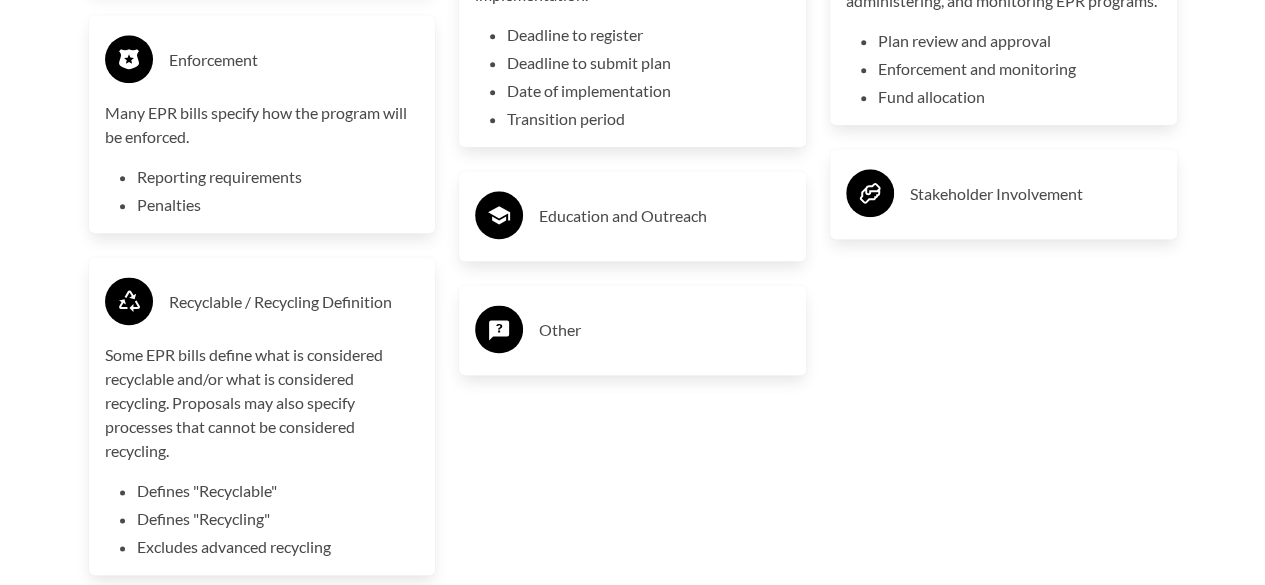 click on "Stakeholder Involvement" at bounding box center (1035, 194) 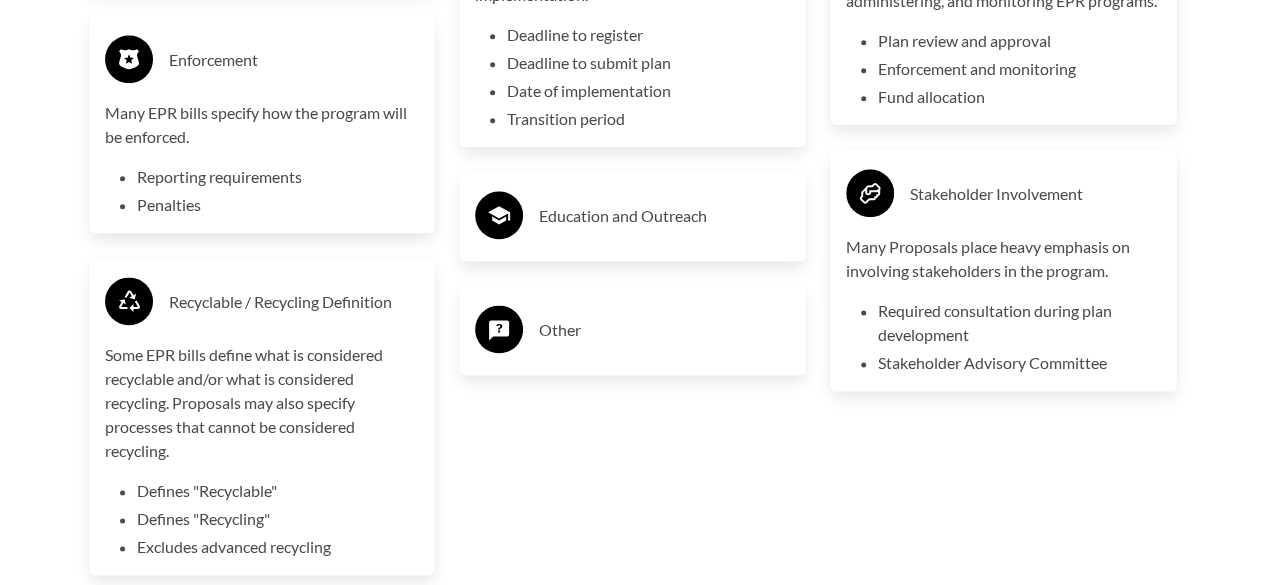 click on "Education and Outreach" at bounding box center (664, 216) 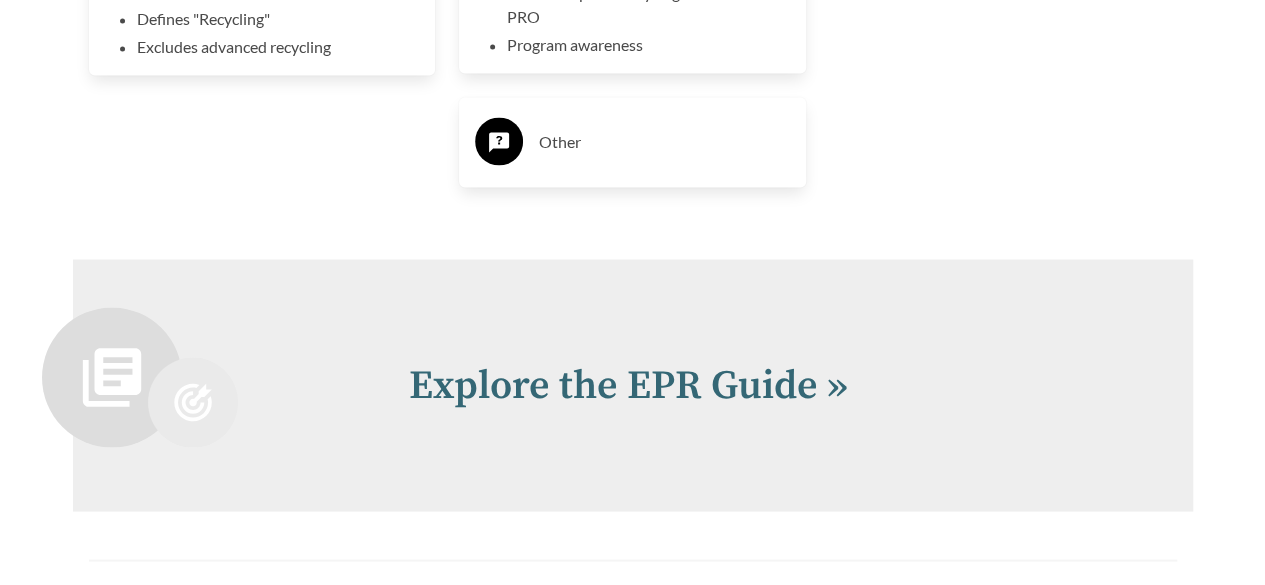 click on "Other" at bounding box center [664, 142] 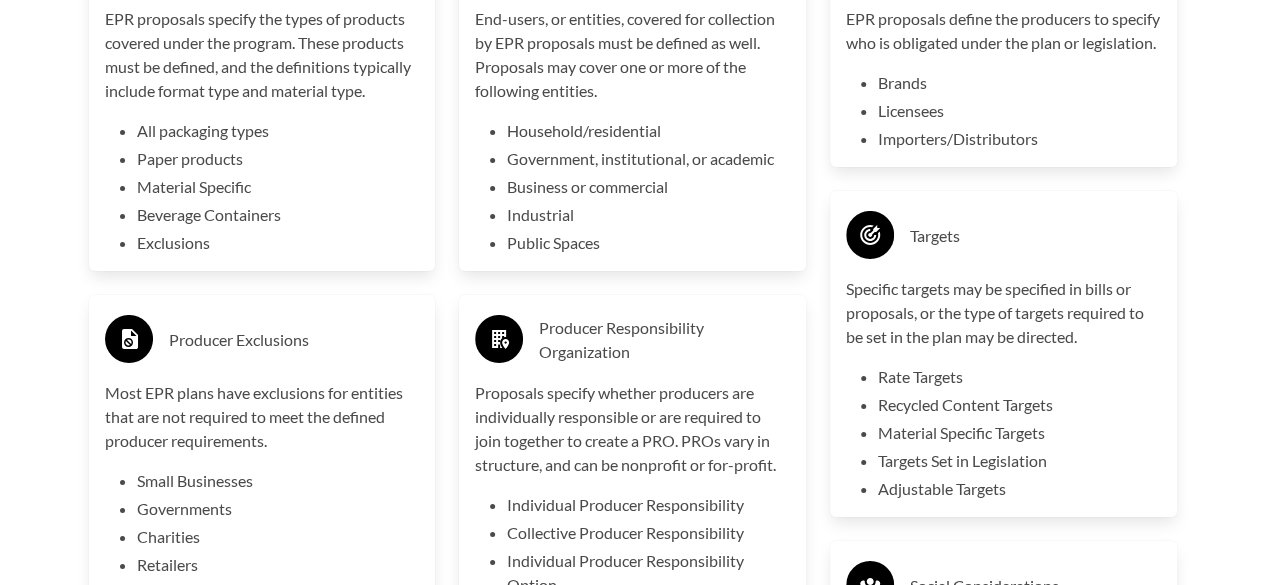 scroll, scrollTop: 3200, scrollLeft: 0, axis: vertical 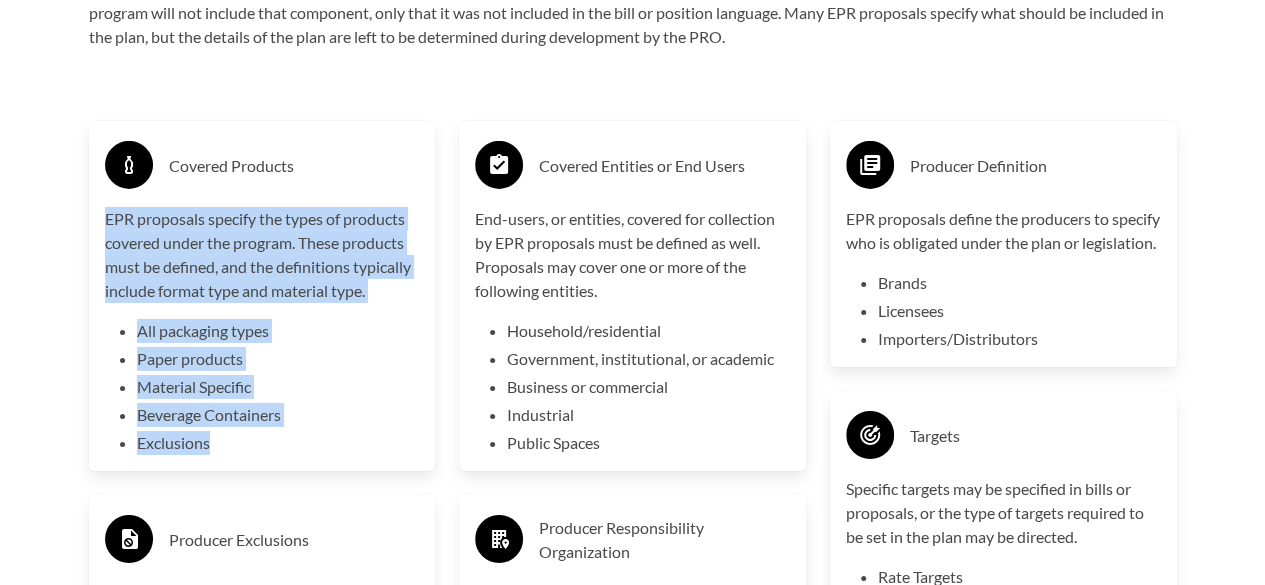 drag, startPoint x: 200, startPoint y: 447, endPoint x: 91, endPoint y: 225, distance: 247.31558 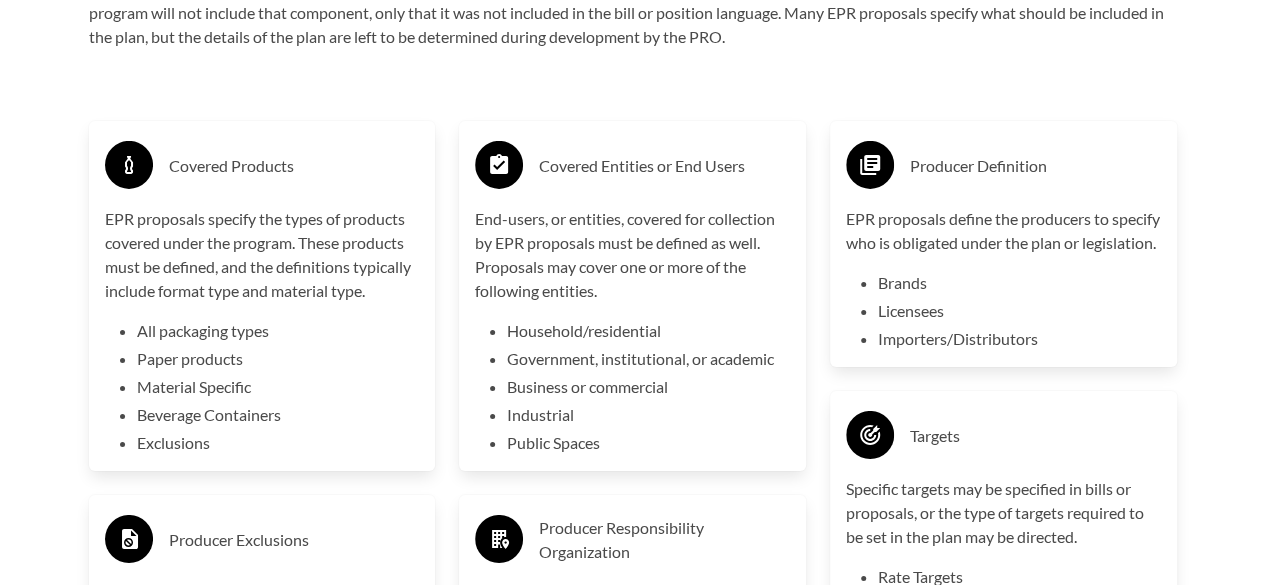click on "Covered Products" at bounding box center (294, 166) 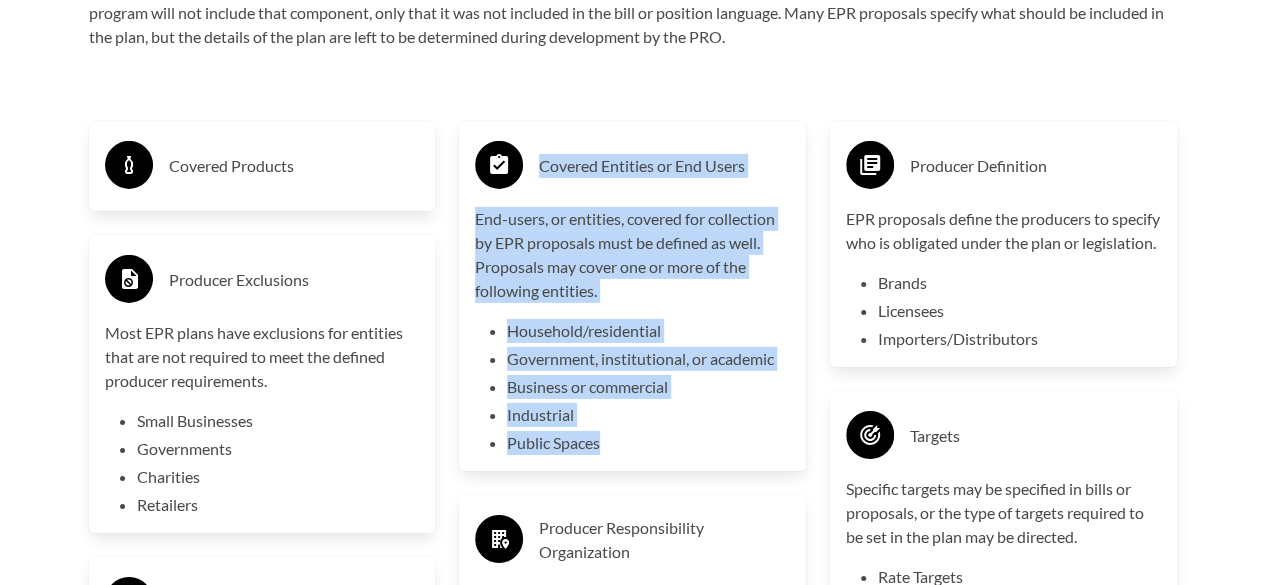drag, startPoint x: 603, startPoint y: 445, endPoint x: 541, endPoint y: 175, distance: 277.02707 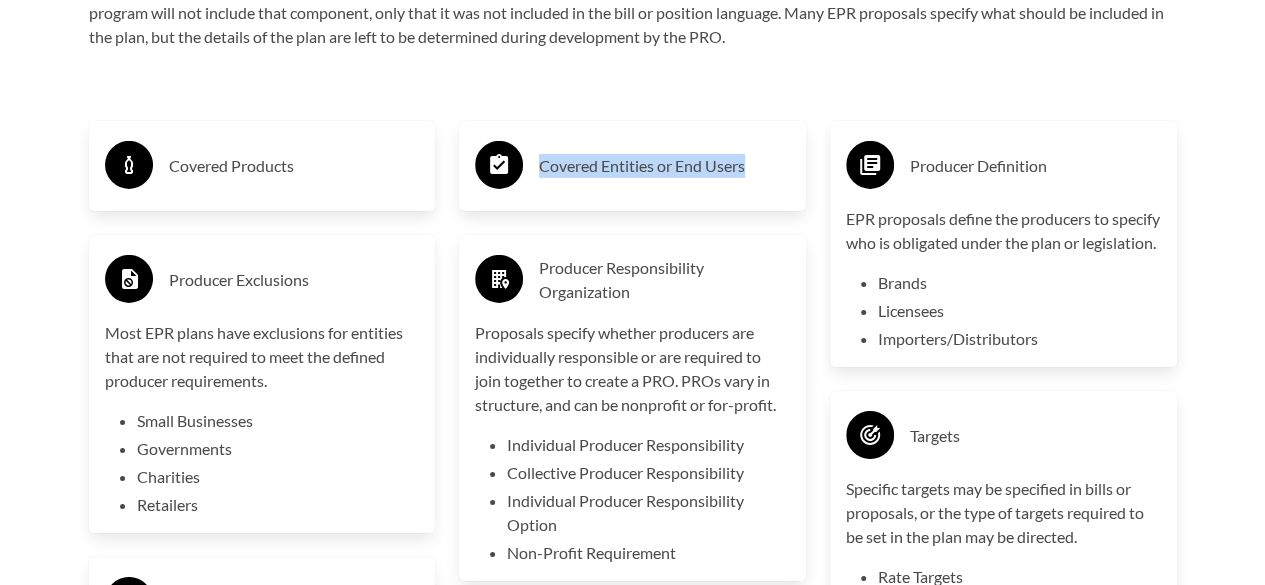 click on "Covered Entities or End Users" at bounding box center [664, 166] 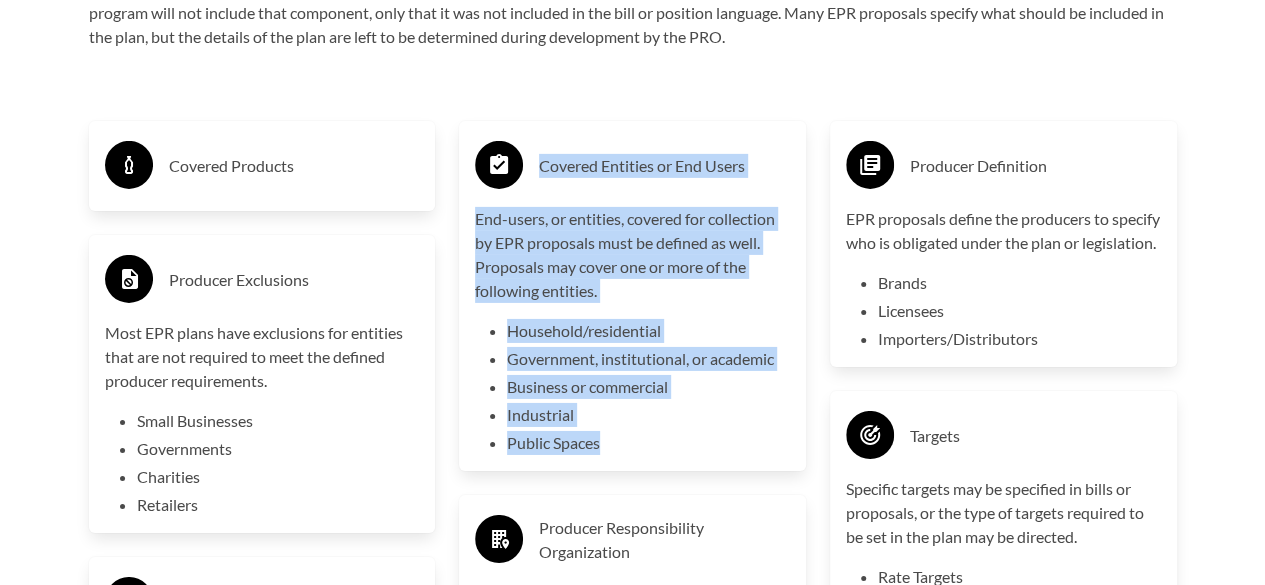 drag, startPoint x: 541, startPoint y: 171, endPoint x: 608, endPoint y: 450, distance: 286.93204 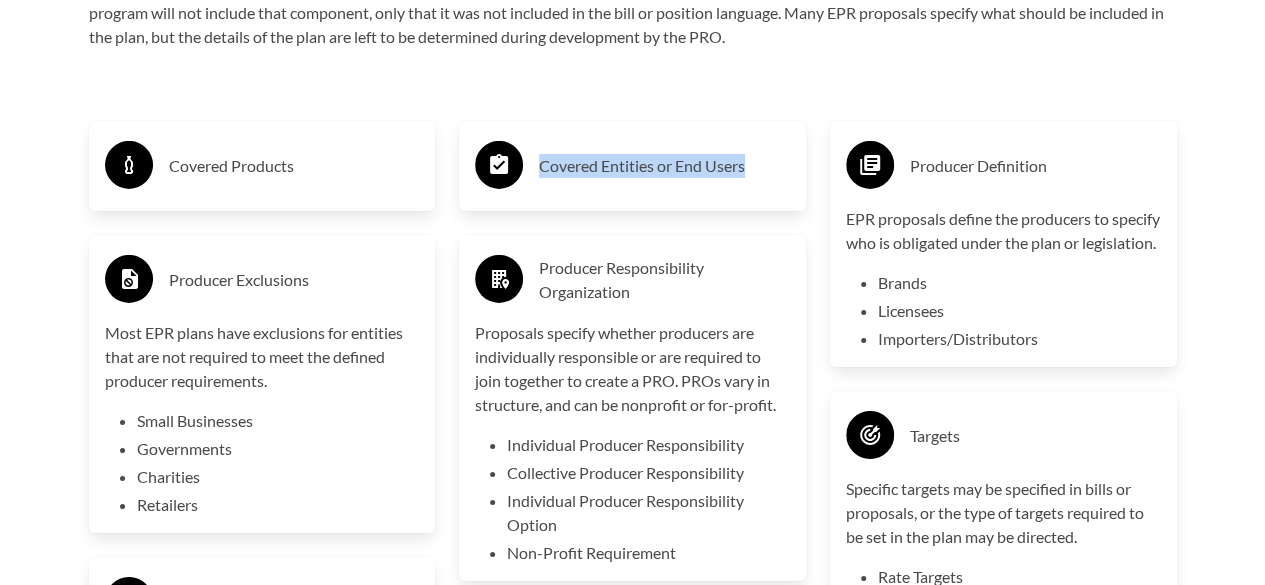 click on "Covered Entities or End Users" at bounding box center [664, 166] 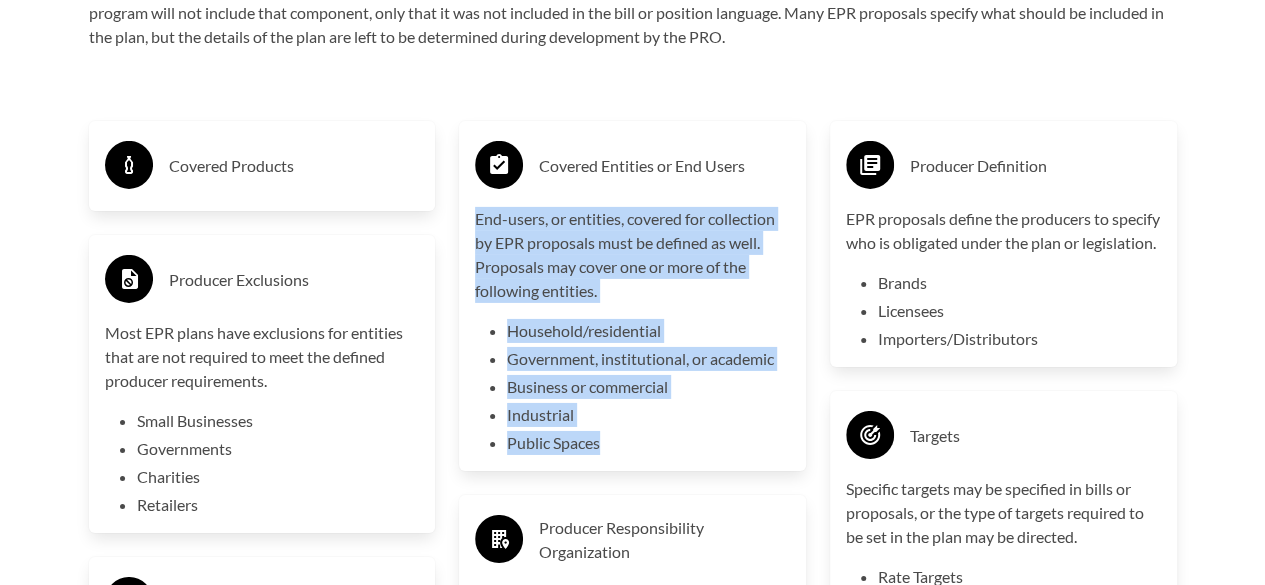drag, startPoint x: 608, startPoint y: 447, endPoint x: 477, endPoint y: 218, distance: 263.8219 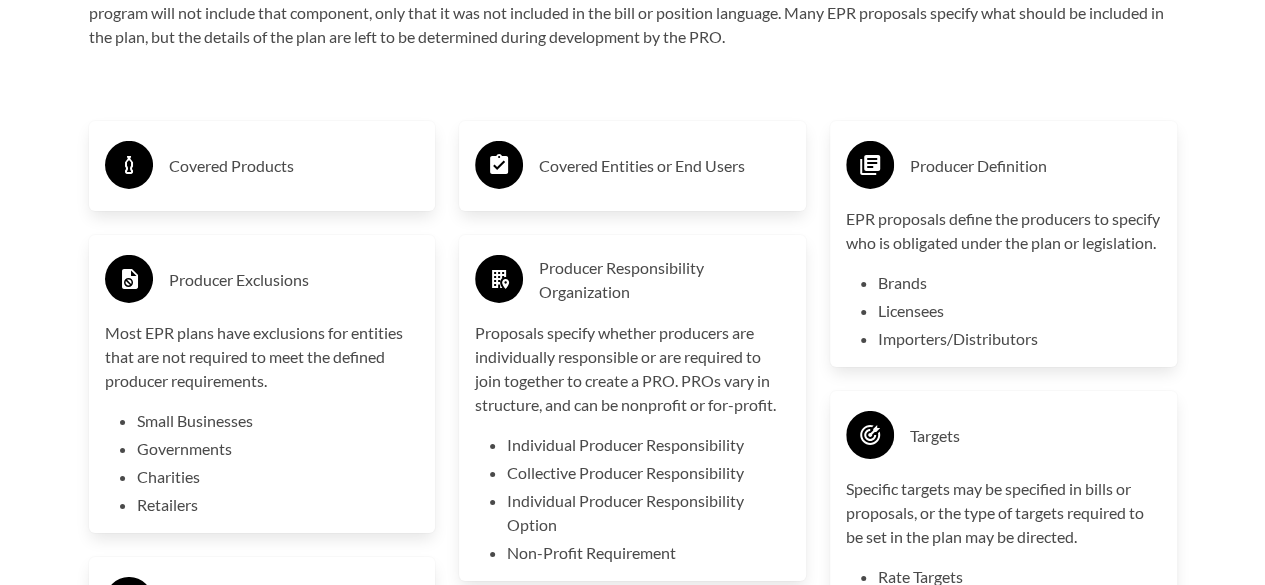 click on "Covered Entities or End Users" at bounding box center (664, 166) 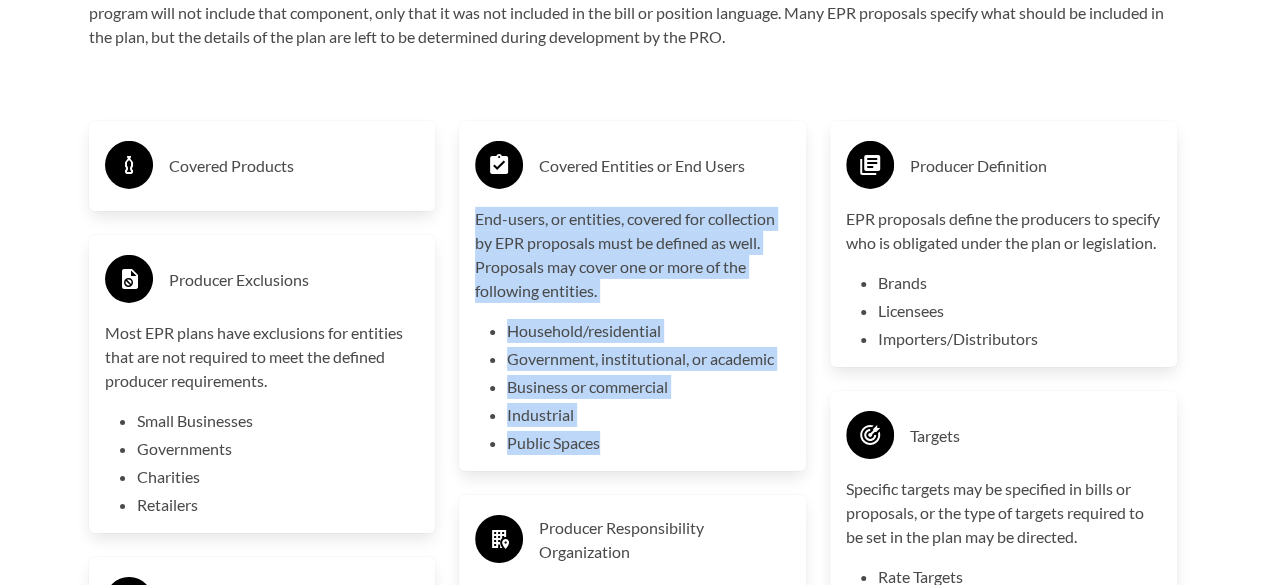 drag, startPoint x: 599, startPoint y: 451, endPoint x: 478, endPoint y: 230, distance: 251.95634 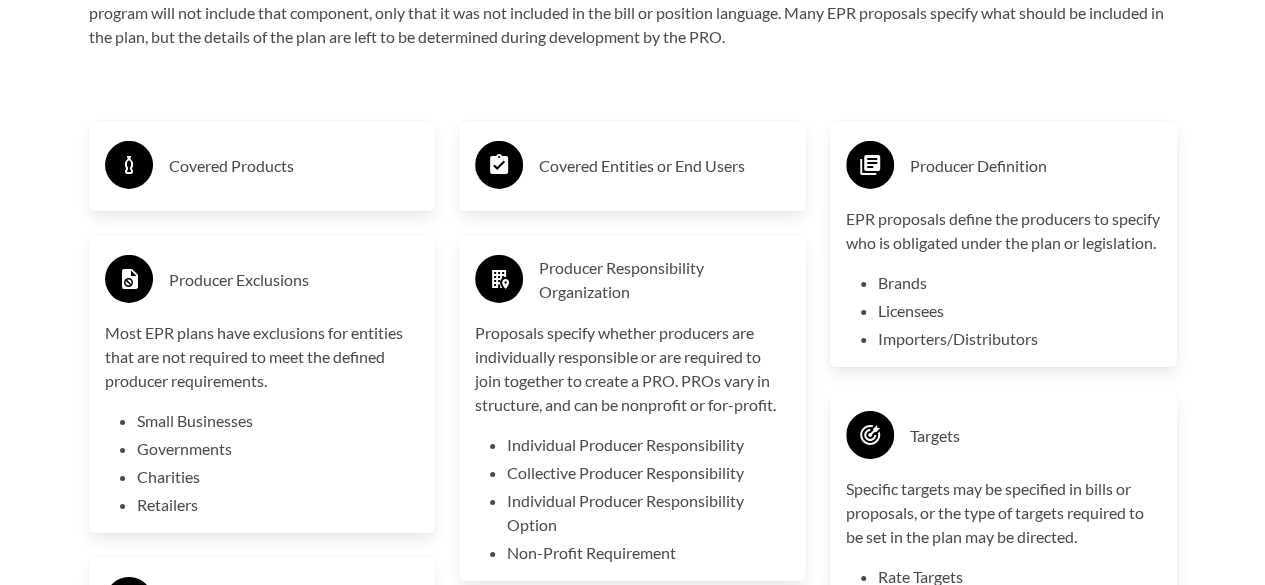 click on "Covered Entities or End Users" at bounding box center (632, 166) 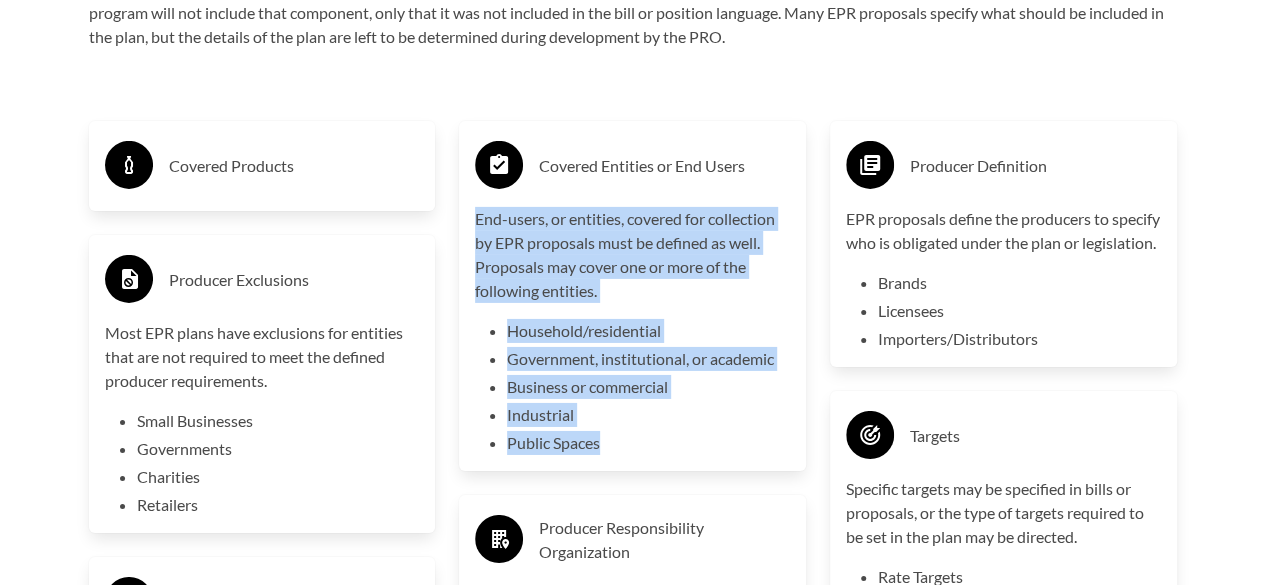 drag, startPoint x: 476, startPoint y: 225, endPoint x: 599, endPoint y: 447, distance: 253.79716 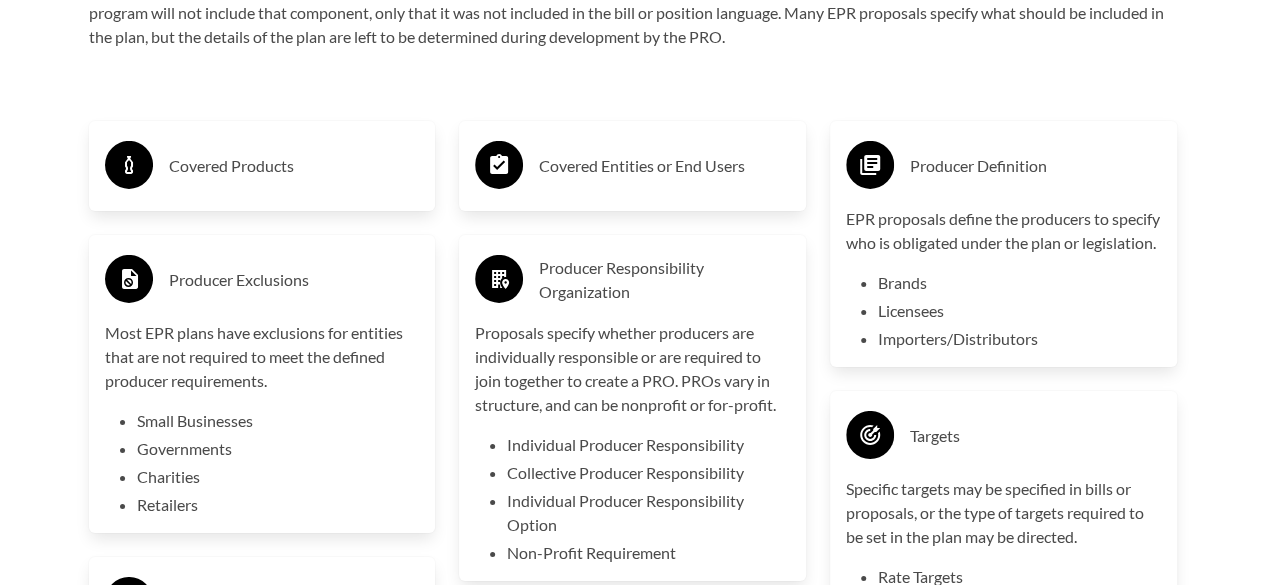 click on "Covered Entities or End Users" at bounding box center (632, 166) 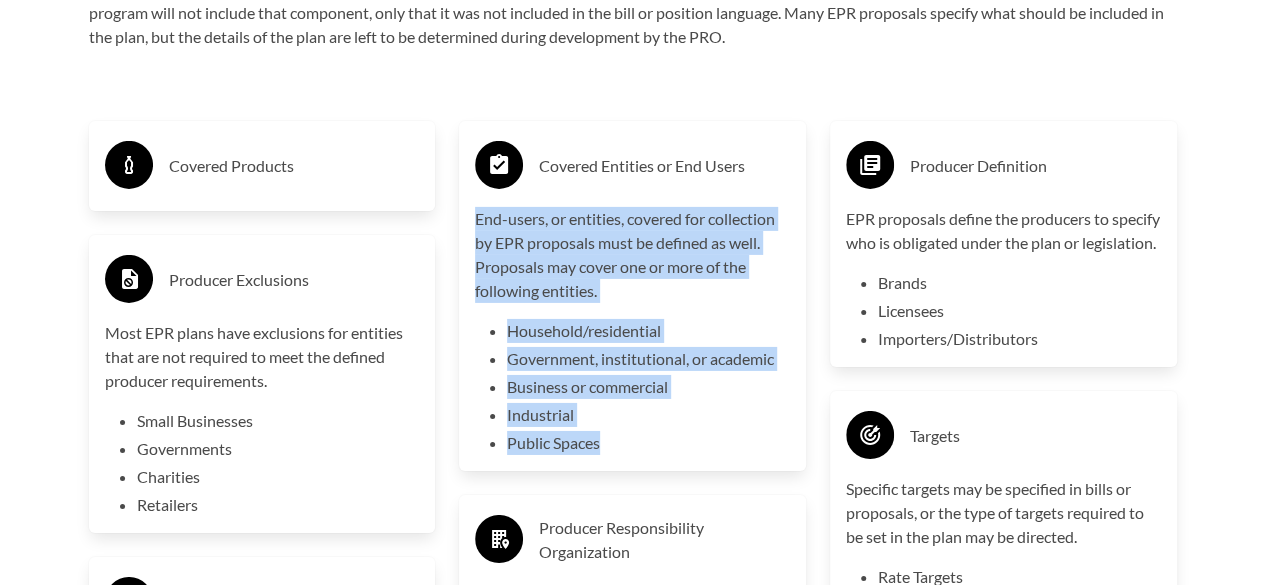 drag, startPoint x: 603, startPoint y: 451, endPoint x: 478, endPoint y: 227, distance: 256.51706 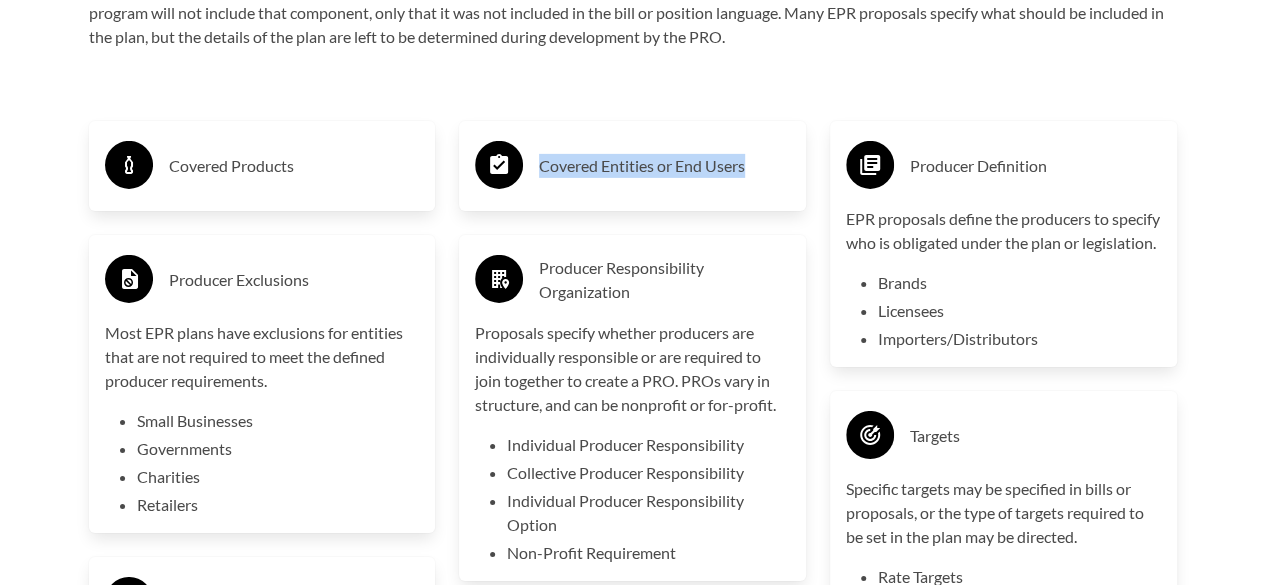 drag, startPoint x: 748, startPoint y: 167, endPoint x: 540, endPoint y: 162, distance: 208.06009 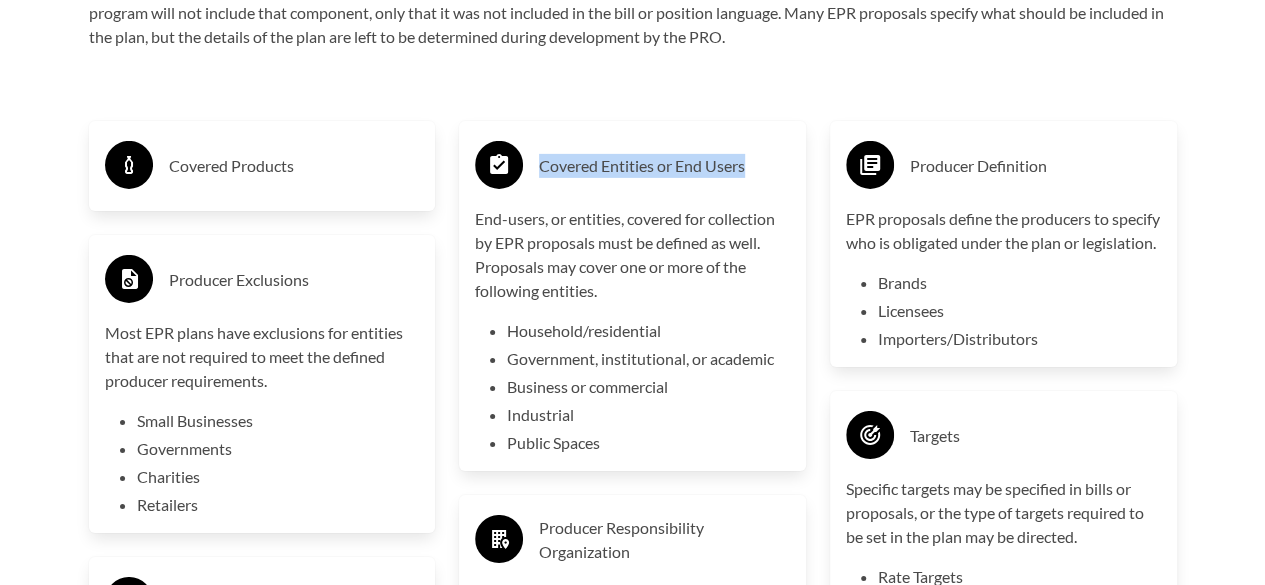 click on "Covered Entities or End Users" at bounding box center [664, 166] 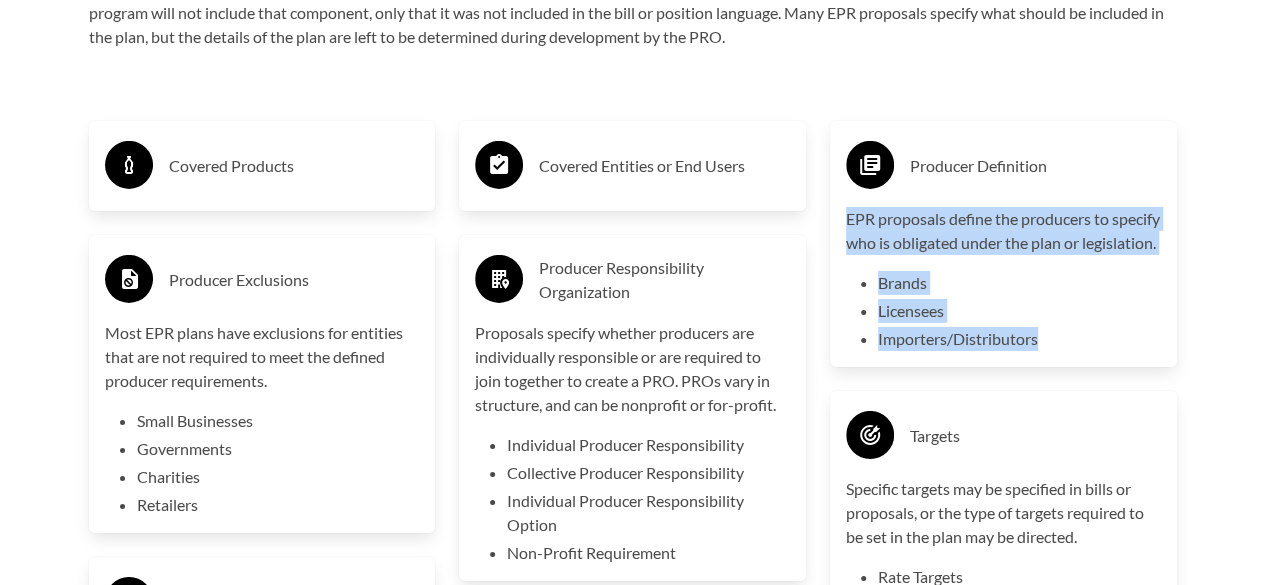 drag, startPoint x: 1038, startPoint y: 366, endPoint x: 844, endPoint y: 222, distance: 241.60298 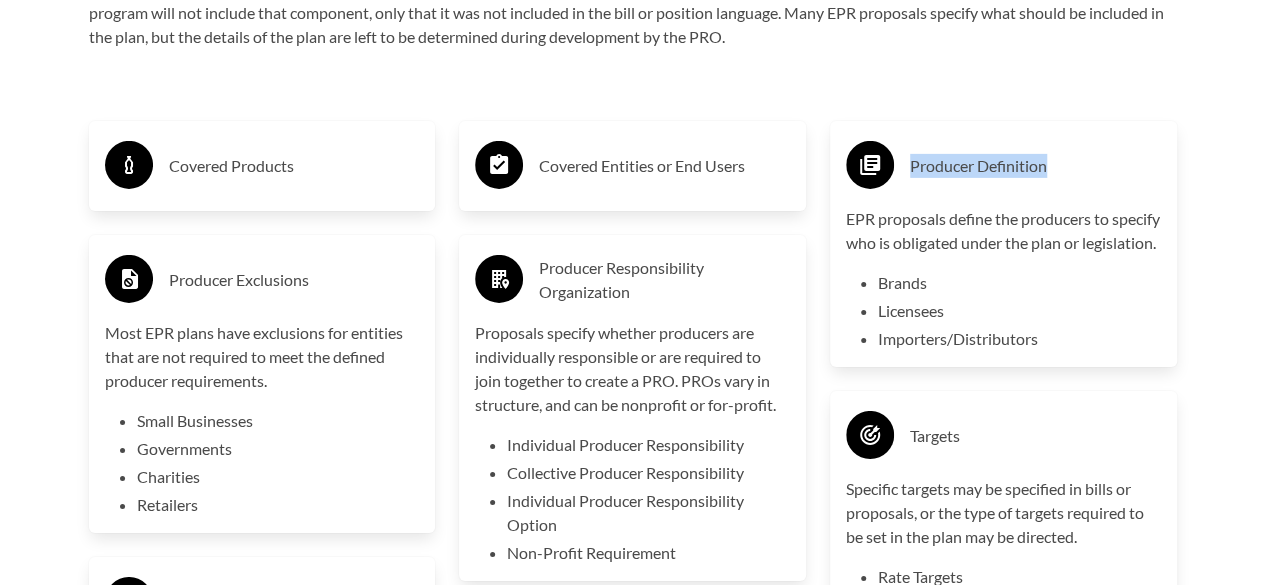 drag, startPoint x: 1019, startPoint y: 166, endPoint x: 910, endPoint y: 164, distance: 109.01835 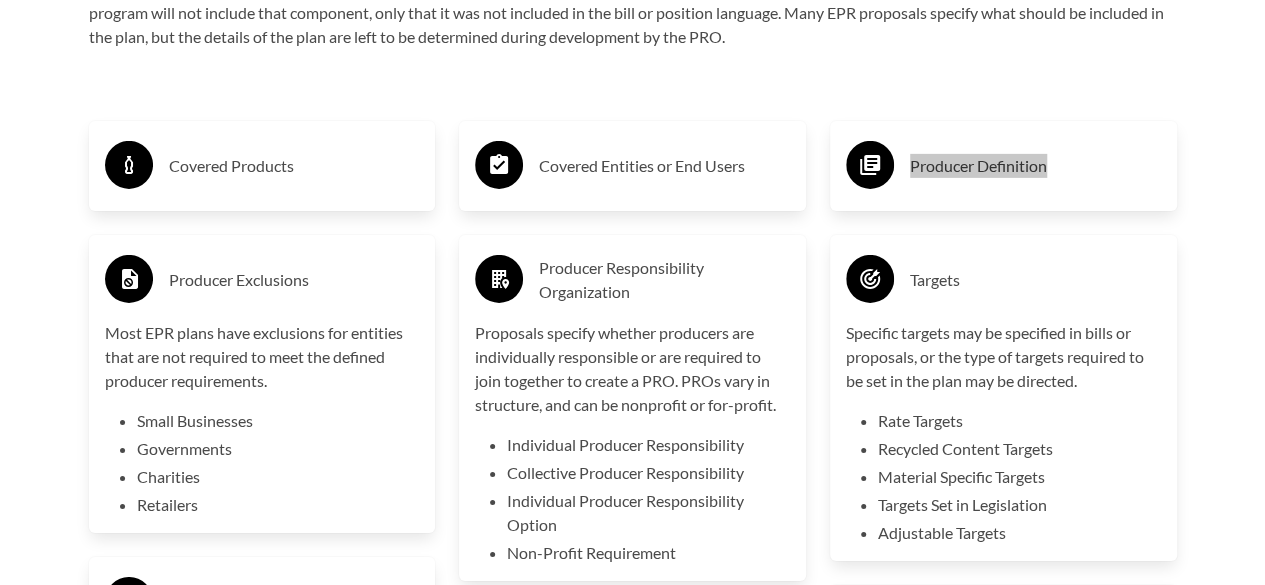 scroll, scrollTop: 3300, scrollLeft: 0, axis: vertical 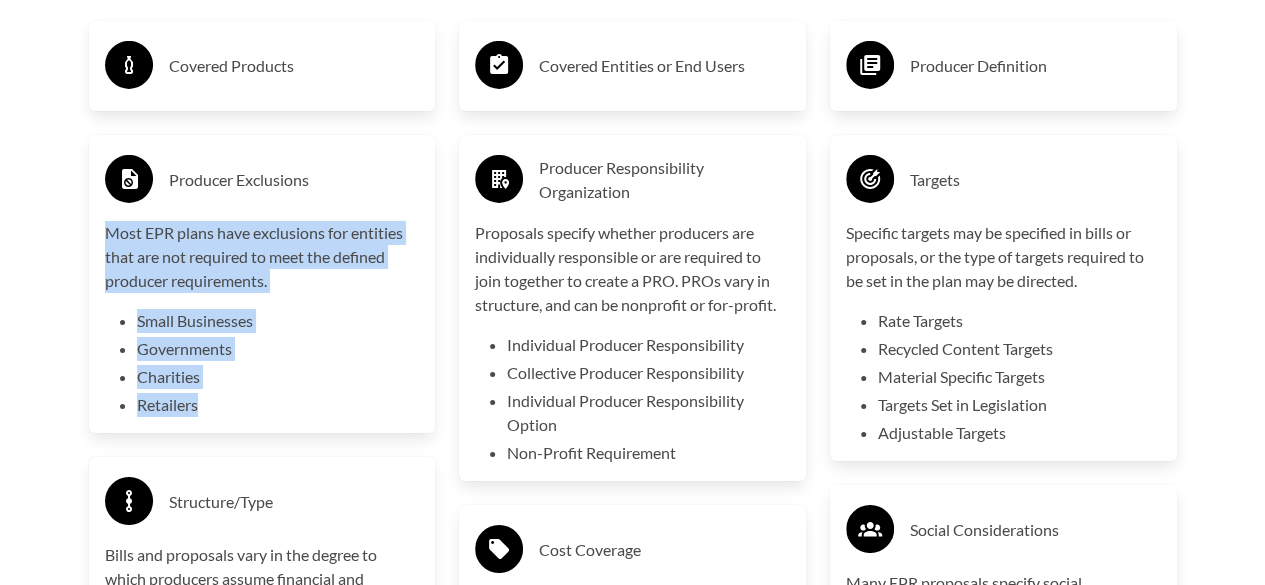 drag, startPoint x: 197, startPoint y: 409, endPoint x: 105, endPoint y: 239, distance: 193.2977 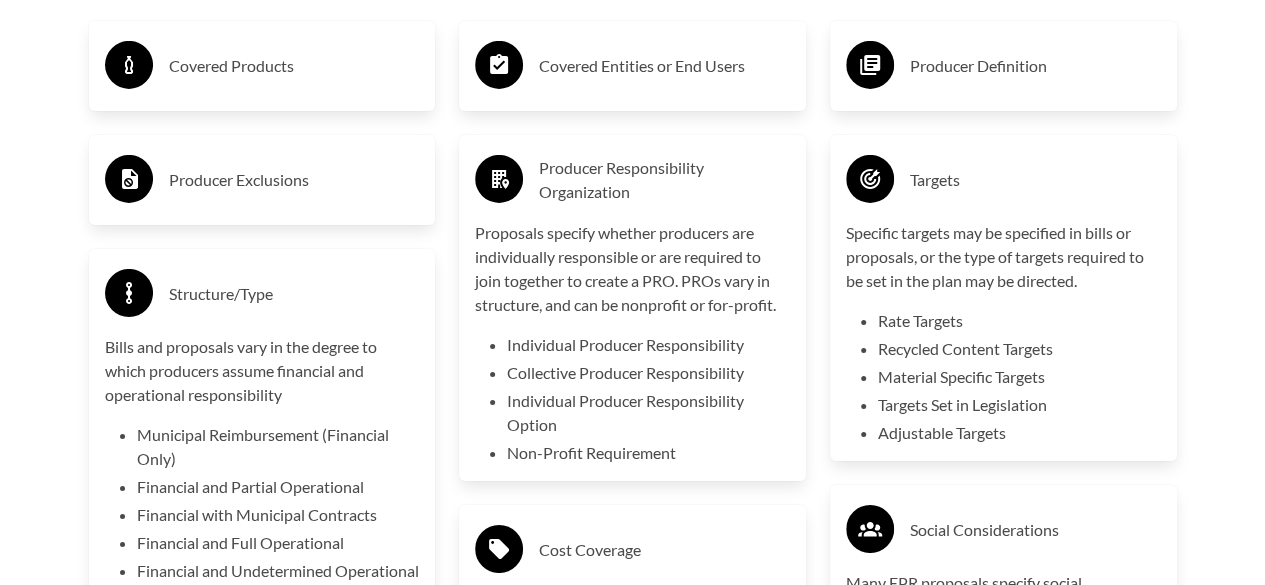 click on "Producer Exclusions" at bounding box center [294, 180] 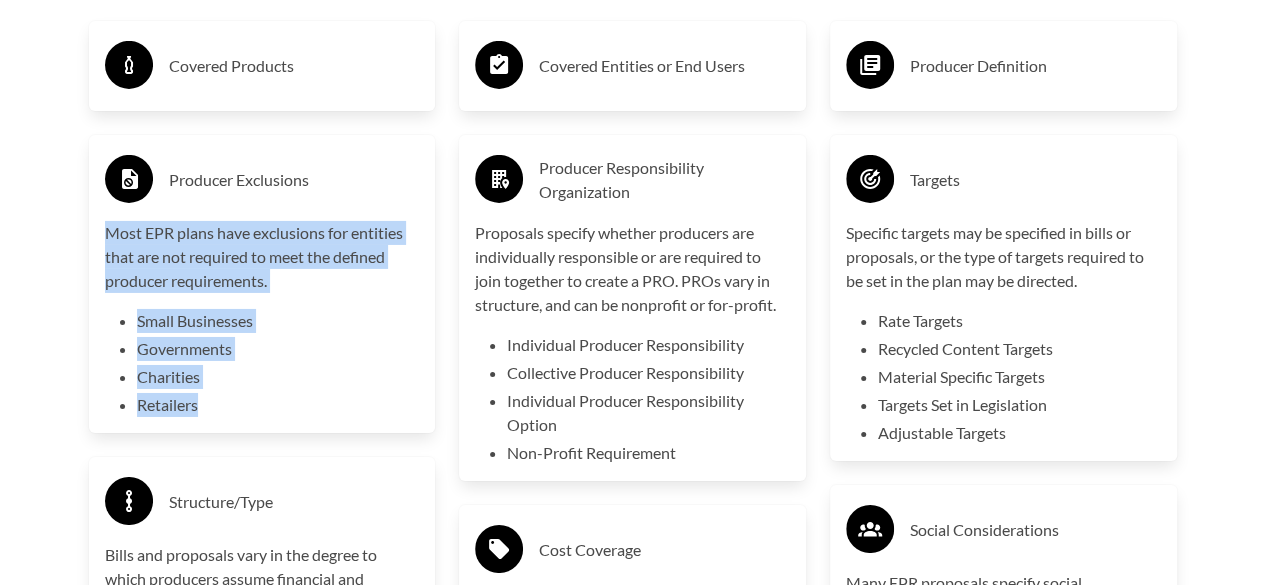 drag, startPoint x: 199, startPoint y: 415, endPoint x: 103, endPoint y: 241, distance: 198.72594 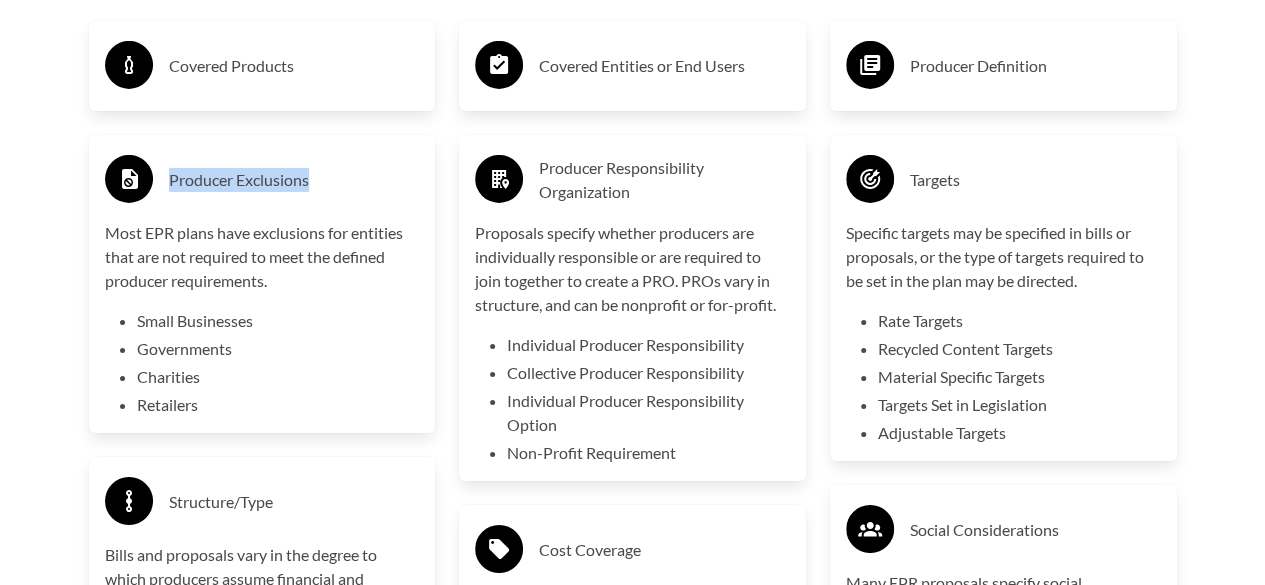 drag, startPoint x: 311, startPoint y: 183, endPoint x: 171, endPoint y: 179, distance: 140.05713 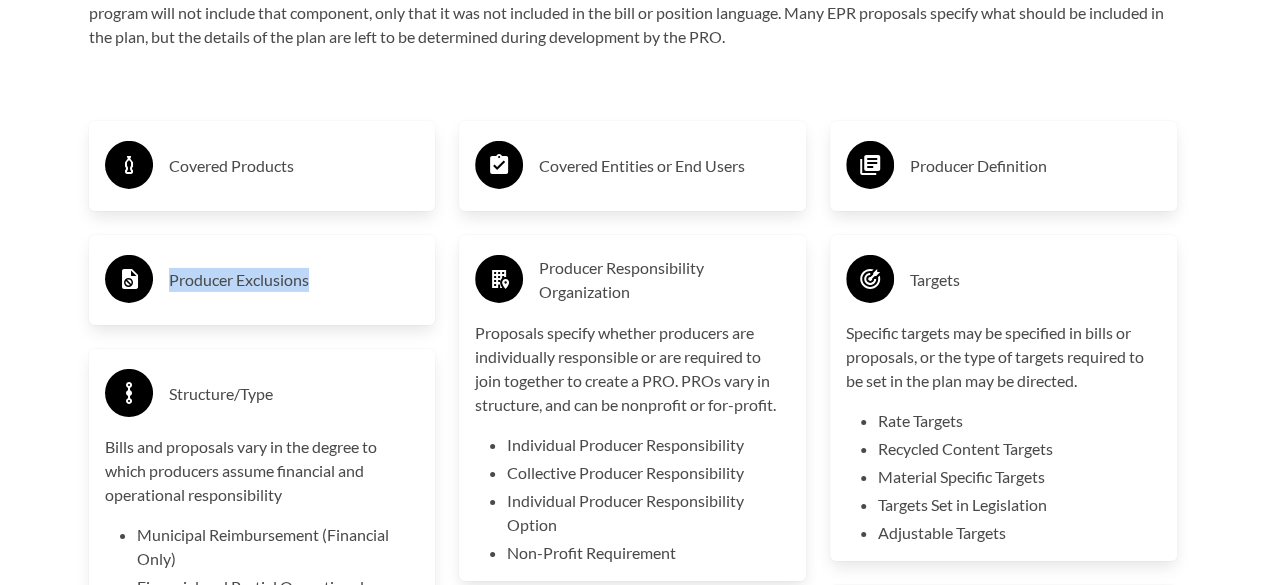 scroll, scrollTop: 3300, scrollLeft: 0, axis: vertical 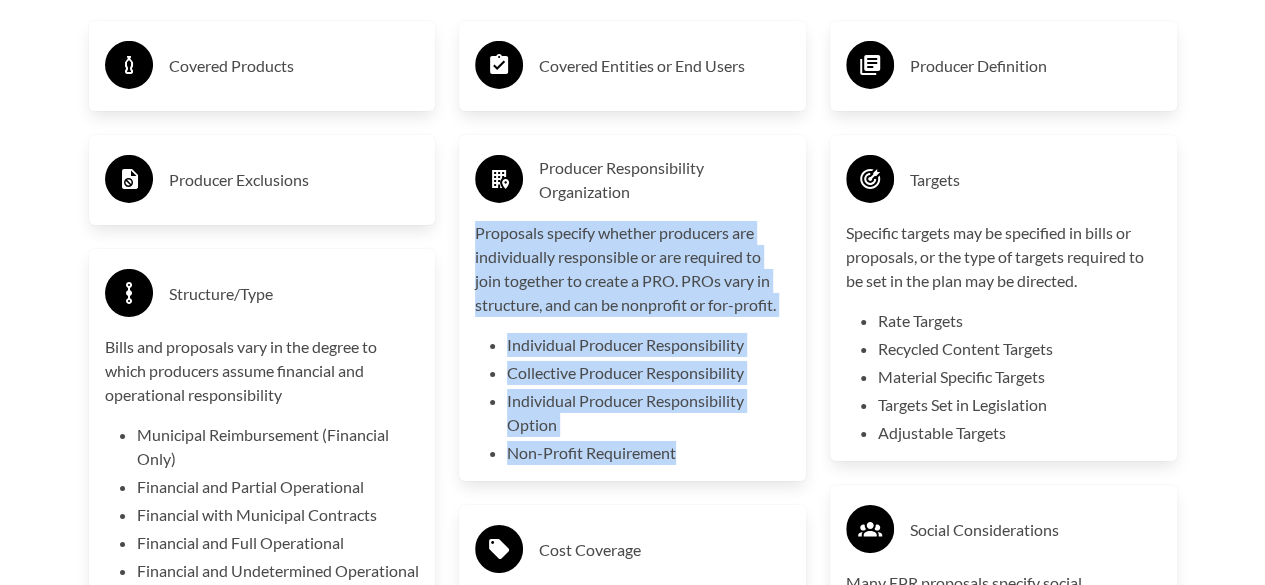drag, startPoint x: 479, startPoint y: 232, endPoint x: 683, endPoint y: 456, distance: 302.97195 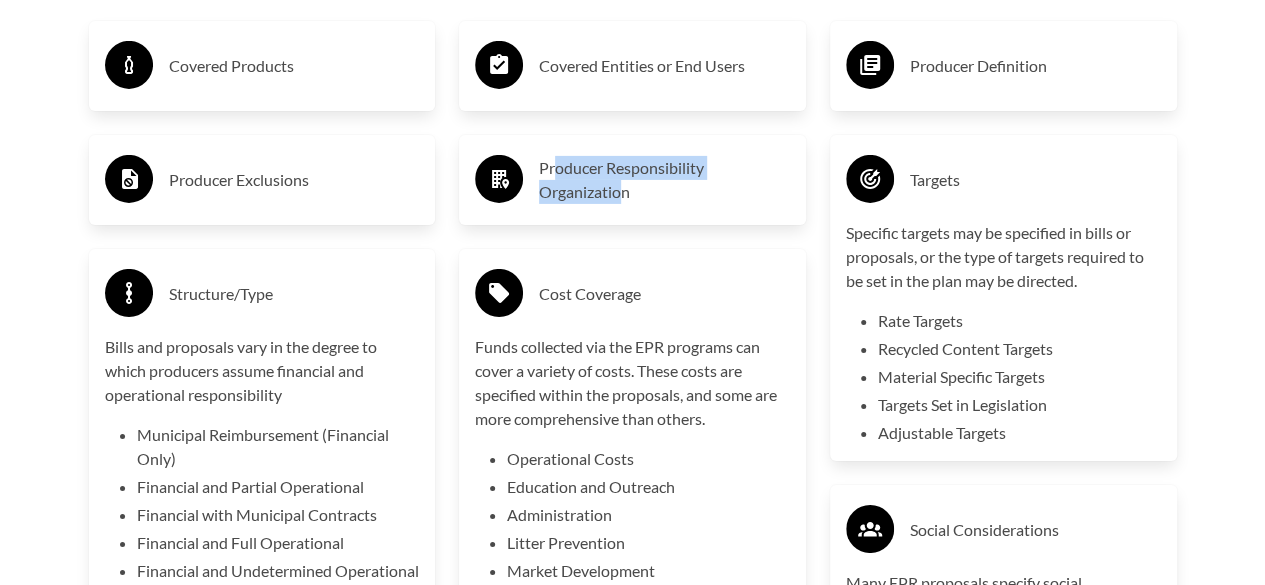 drag, startPoint x: 625, startPoint y: 193, endPoint x: 552, endPoint y: 169, distance: 76.843994 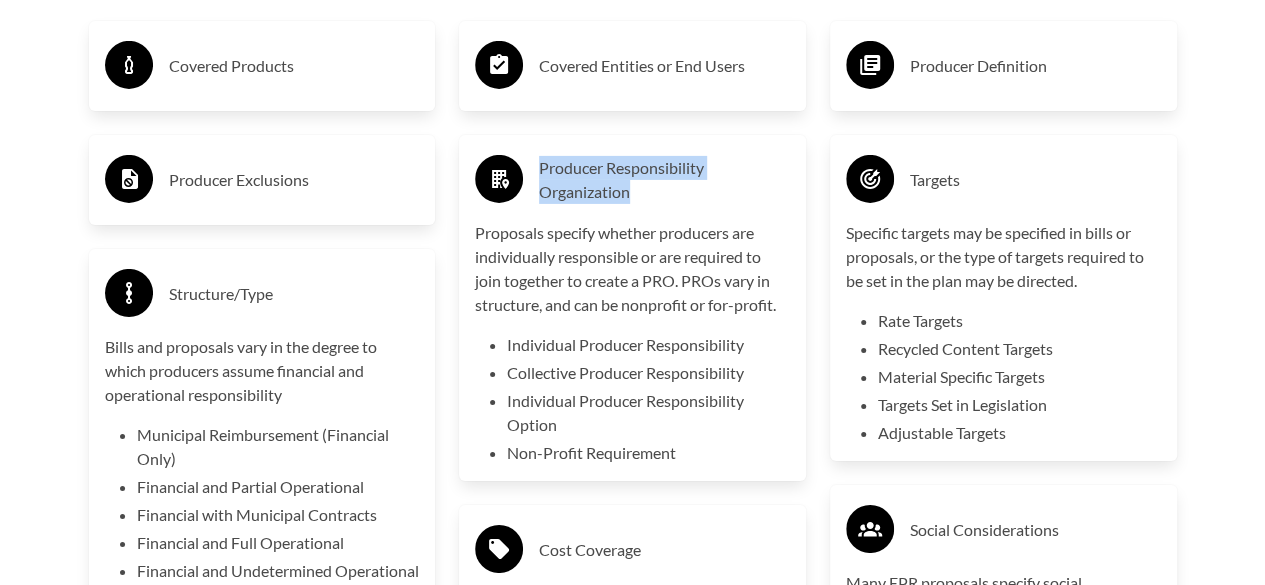 drag, startPoint x: 632, startPoint y: 195, endPoint x: 540, endPoint y: 170, distance: 95.33625 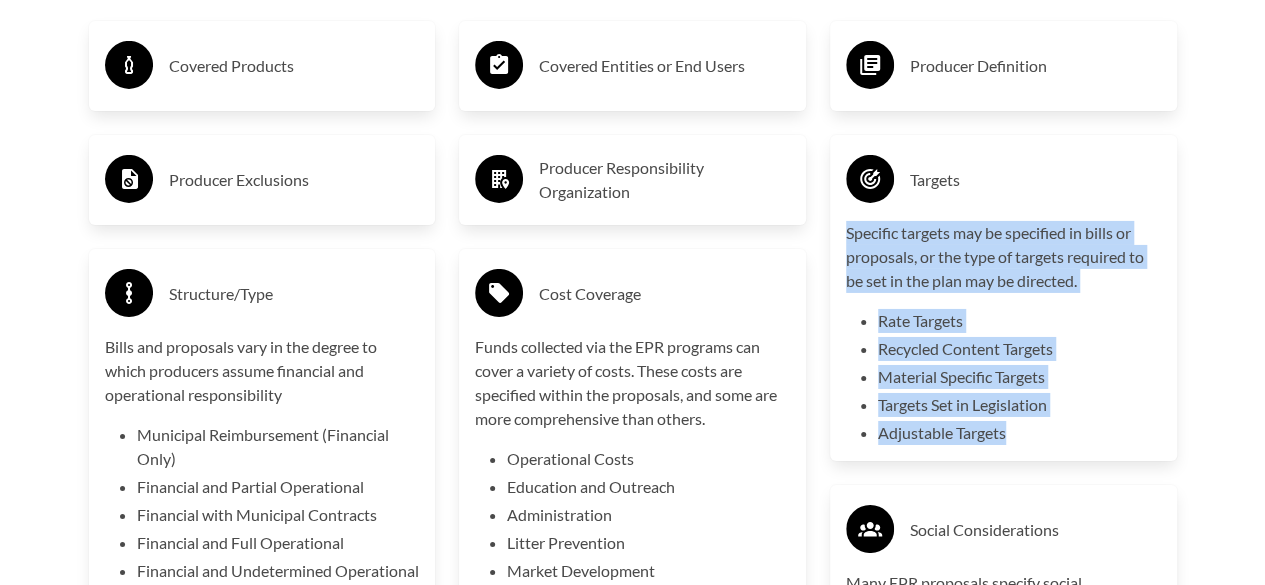 drag, startPoint x: 846, startPoint y: 233, endPoint x: 1015, endPoint y: 434, distance: 262.60617 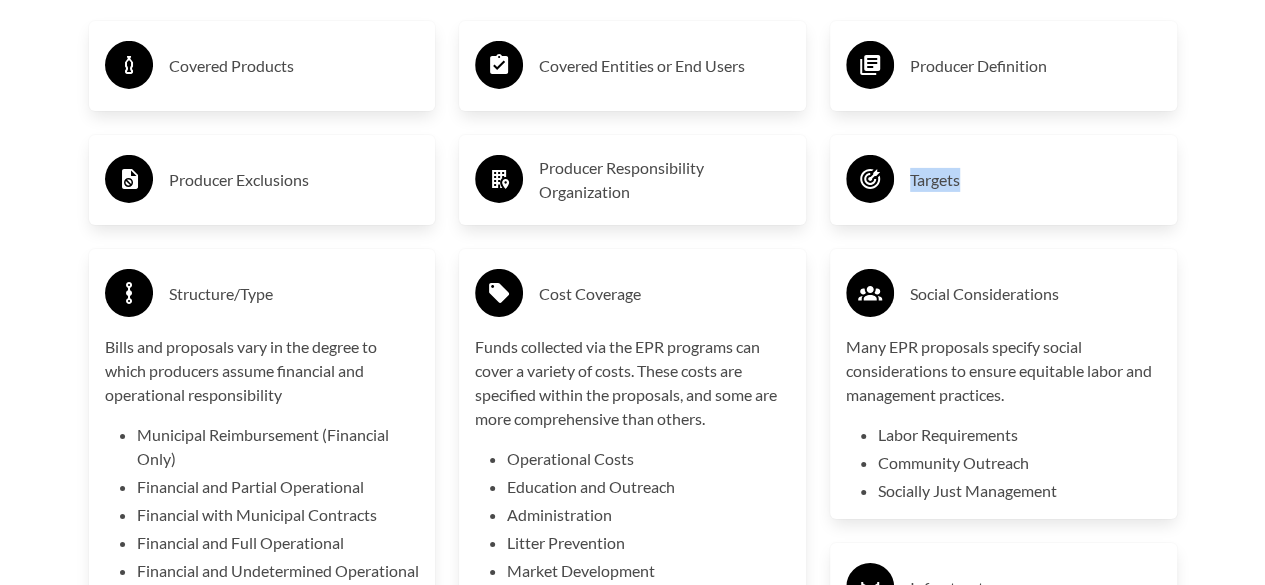drag, startPoint x: 972, startPoint y: 182, endPoint x: 912, endPoint y: 177, distance: 60.207973 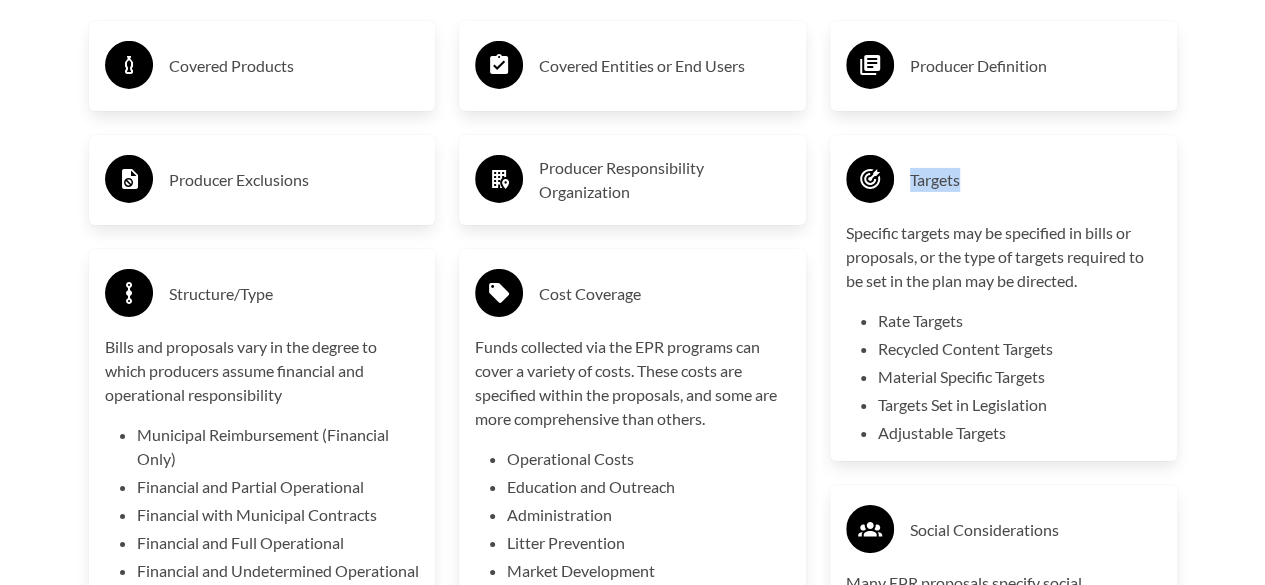 click on "Targets" at bounding box center [1035, 180] 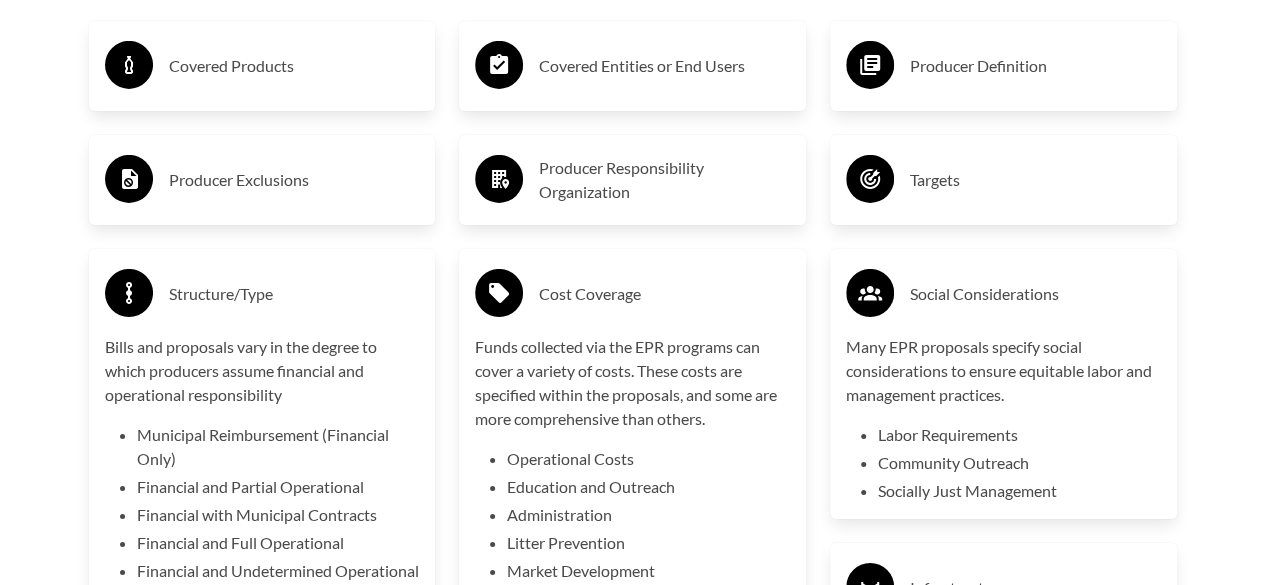 scroll, scrollTop: 3400, scrollLeft: 0, axis: vertical 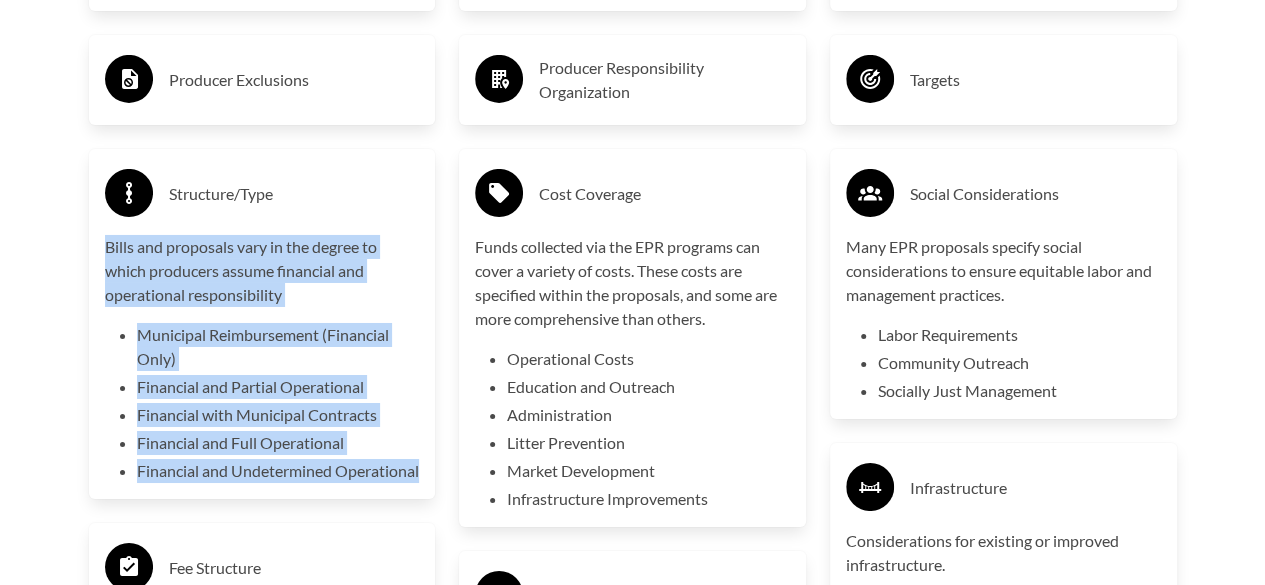 drag, startPoint x: 108, startPoint y: 246, endPoint x: 252, endPoint y: 489, distance: 282.46237 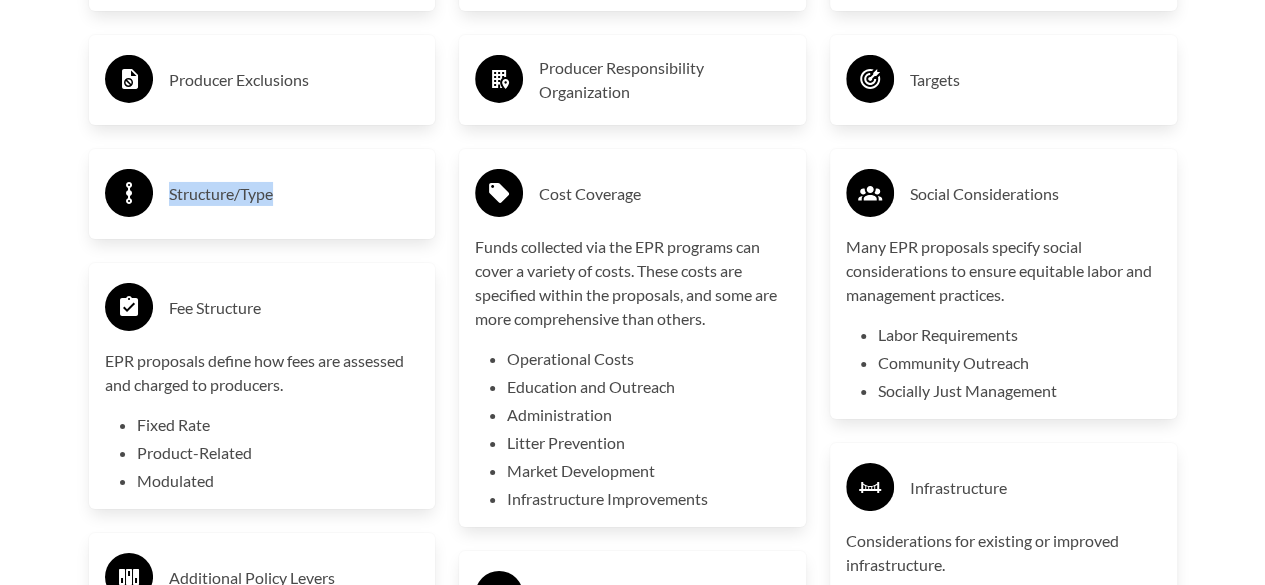 drag, startPoint x: 168, startPoint y: 201, endPoint x: 272, endPoint y: 207, distance: 104.172935 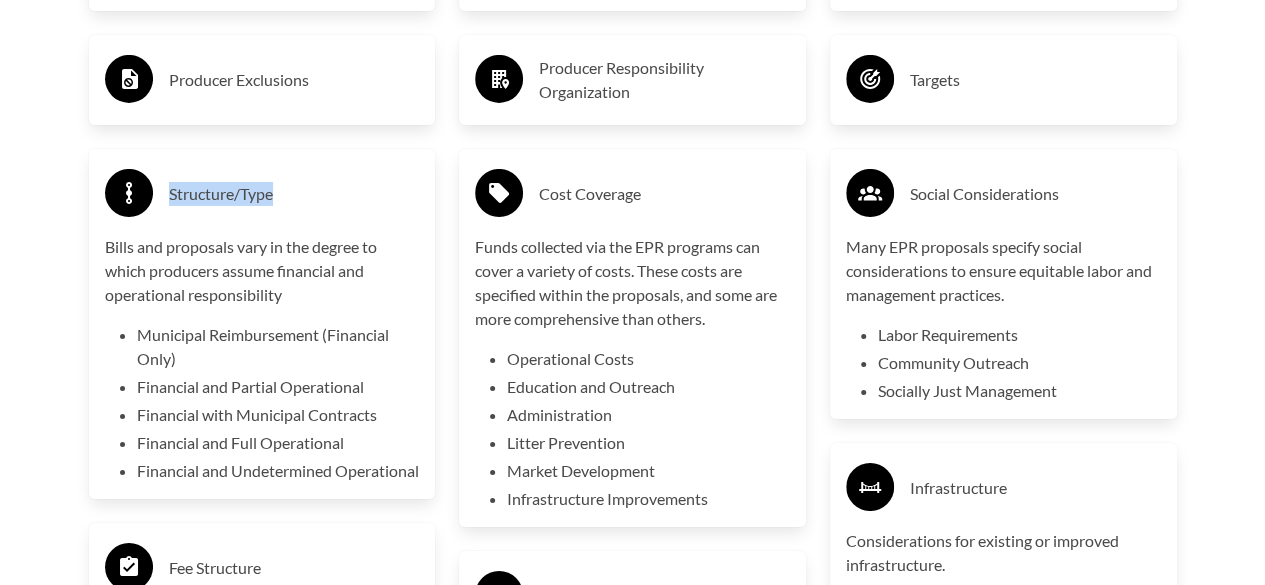 click on "Structure/Type" at bounding box center (294, 194) 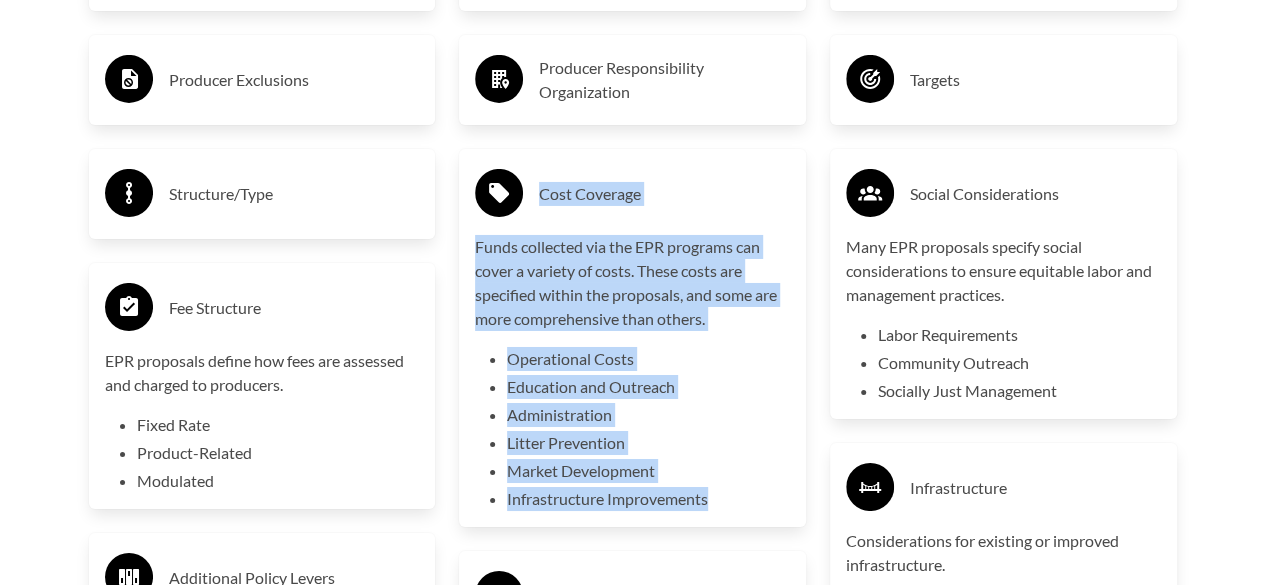 drag, startPoint x: 542, startPoint y: 197, endPoint x: 713, endPoint y: 503, distance: 350.53815 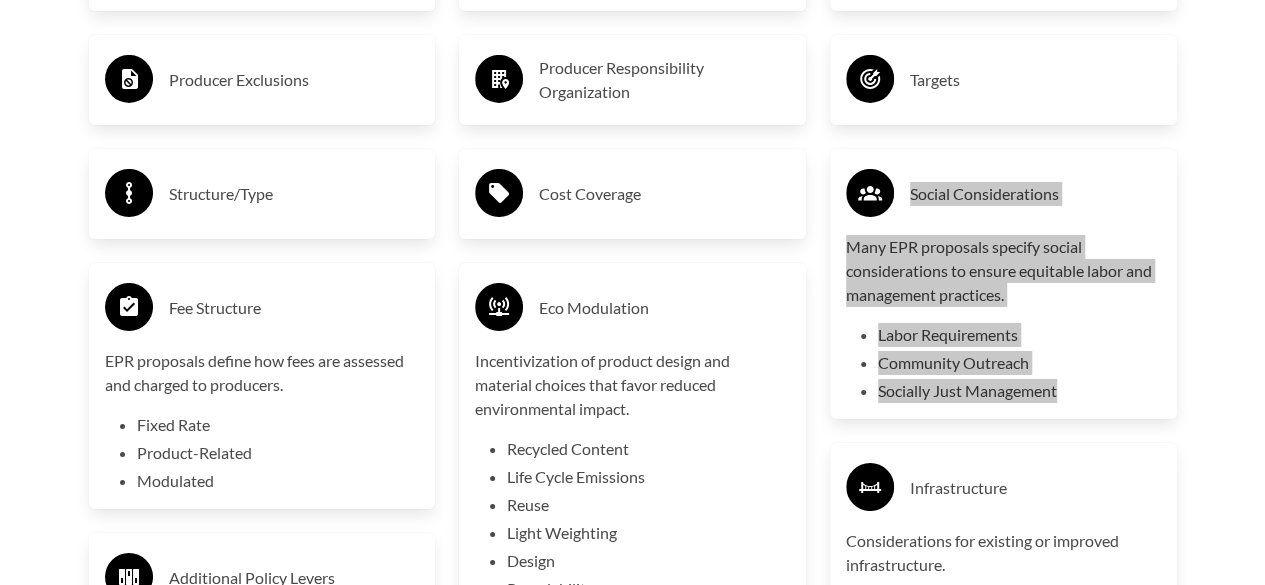 drag, startPoint x: 910, startPoint y: 198, endPoint x: 1068, endPoint y: 393, distance: 250.97609 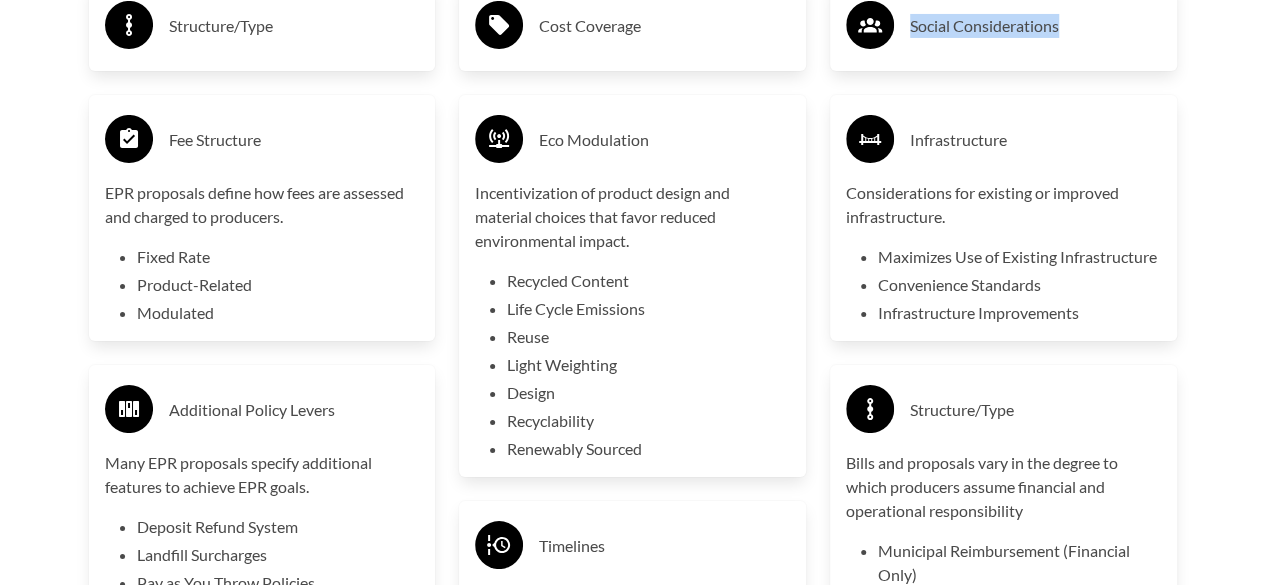 scroll, scrollTop: 3600, scrollLeft: 0, axis: vertical 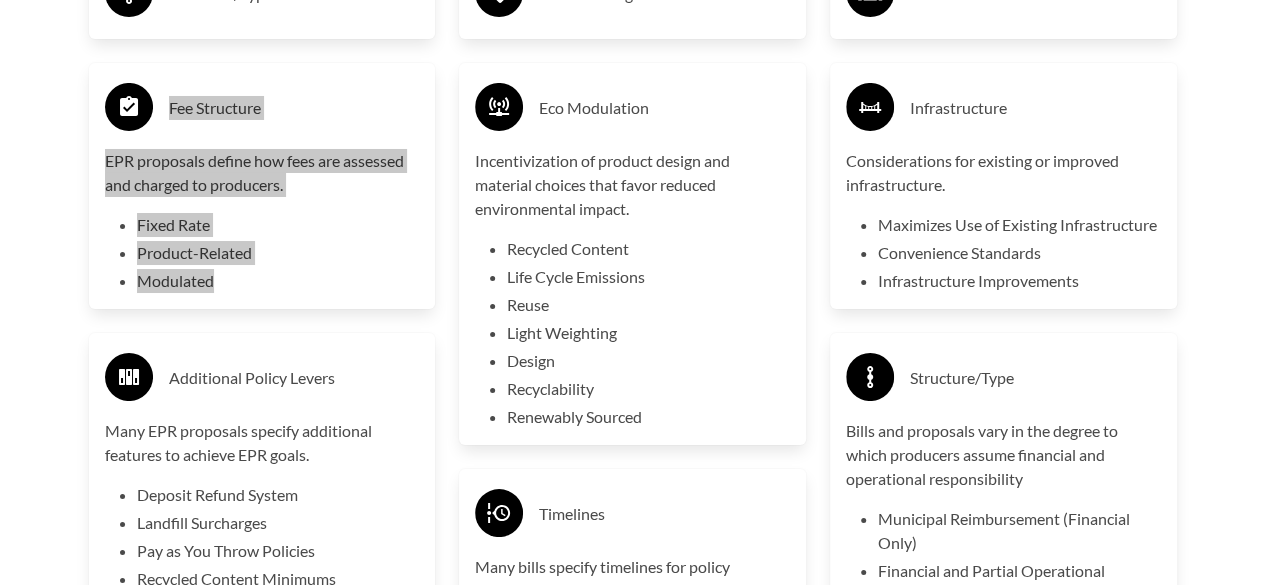 drag, startPoint x: 218, startPoint y: 284, endPoint x: 164, endPoint y: 135, distance: 158.48344 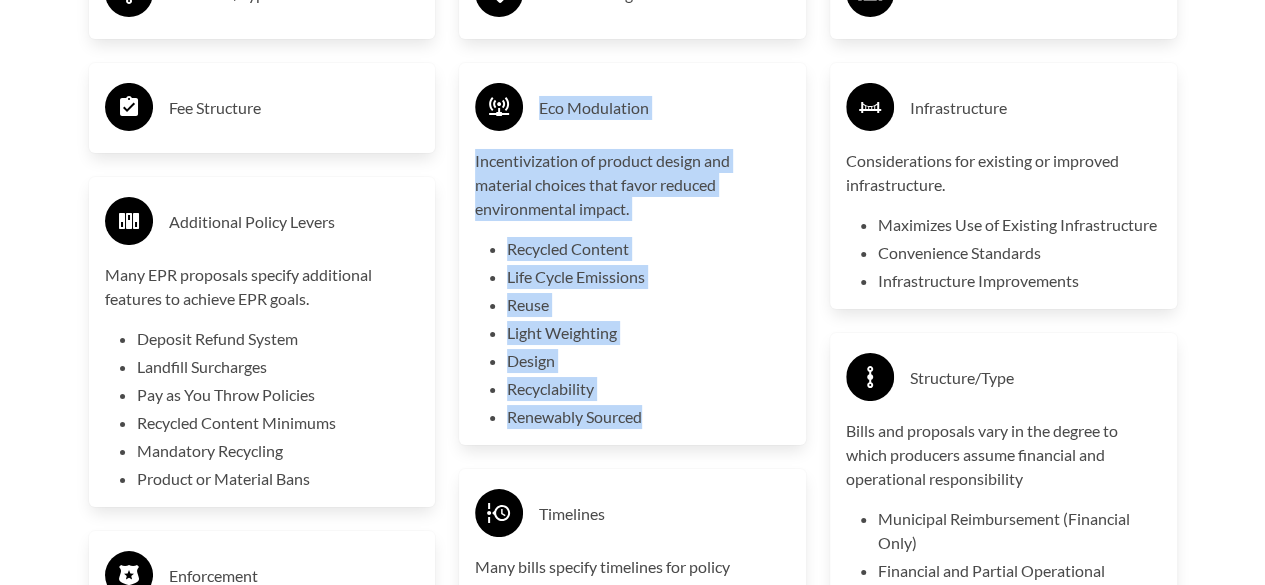 drag, startPoint x: 539, startPoint y: 106, endPoint x: 654, endPoint y: 427, distance: 340.978 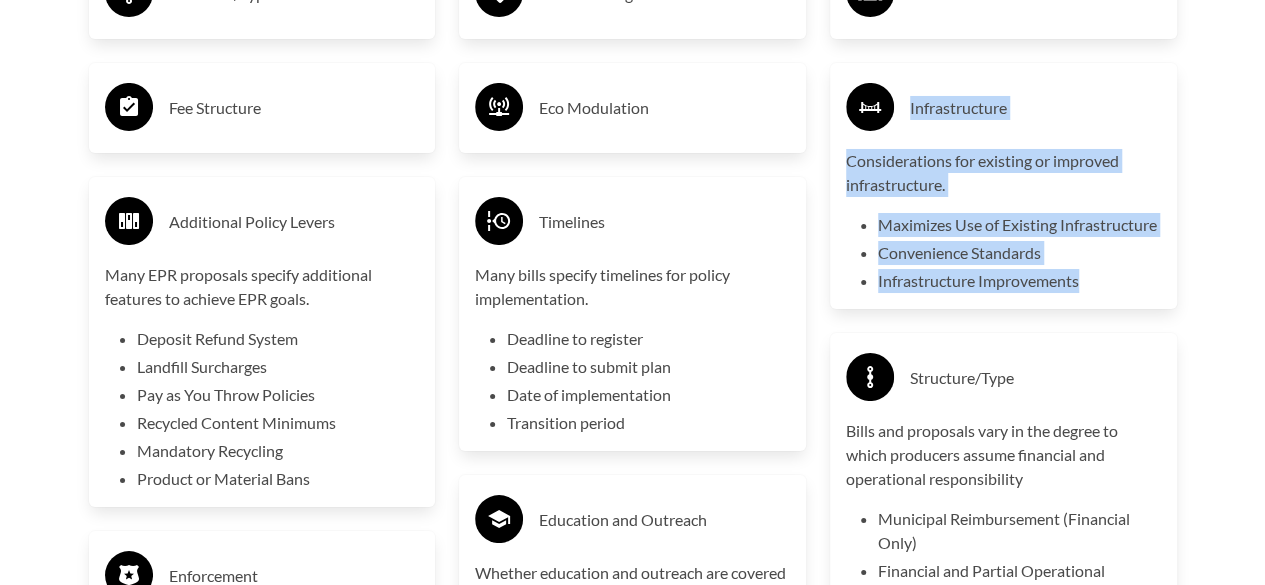drag, startPoint x: 907, startPoint y: 109, endPoint x: 1094, endPoint y: 305, distance: 270.89667 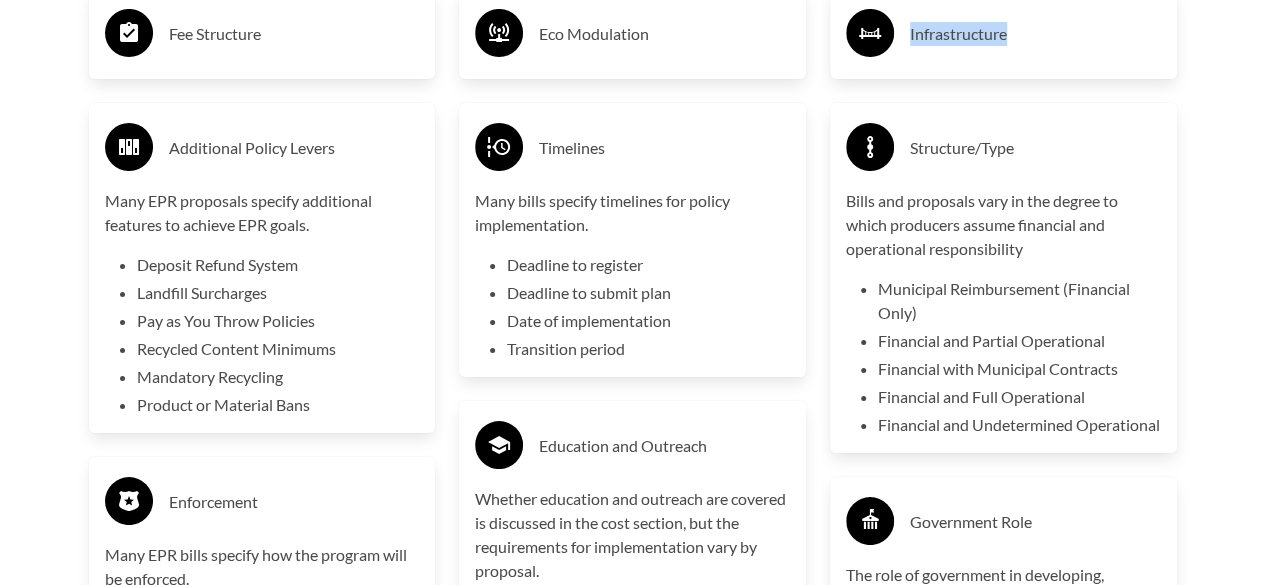 scroll, scrollTop: 3700, scrollLeft: 0, axis: vertical 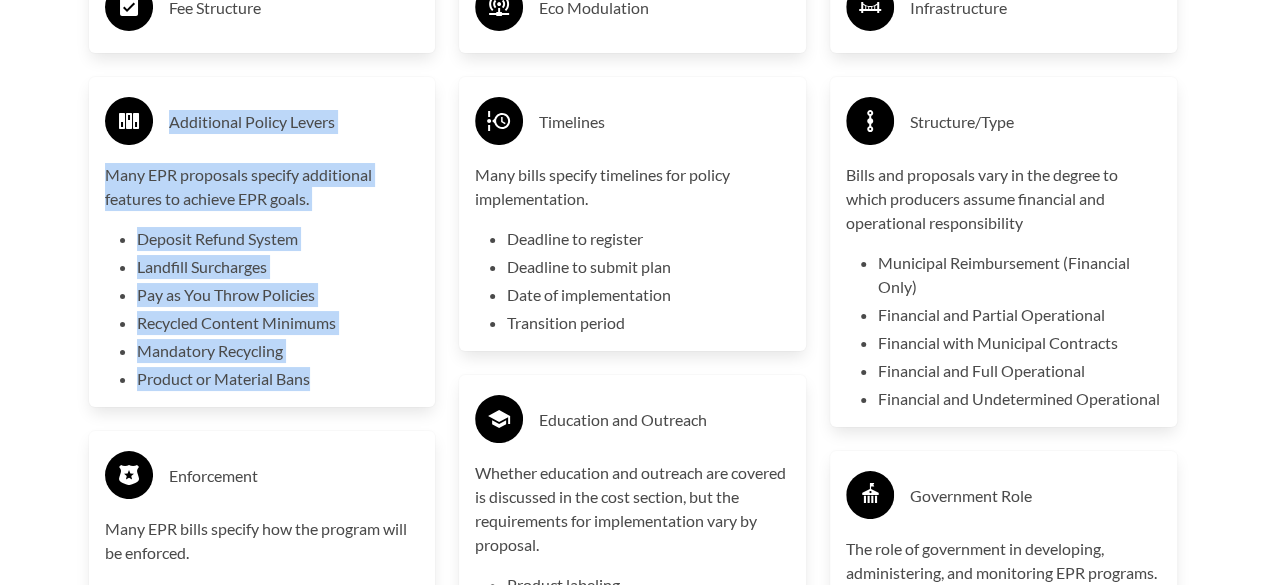drag, startPoint x: 170, startPoint y: 124, endPoint x: 326, endPoint y: 379, distance: 298.9331 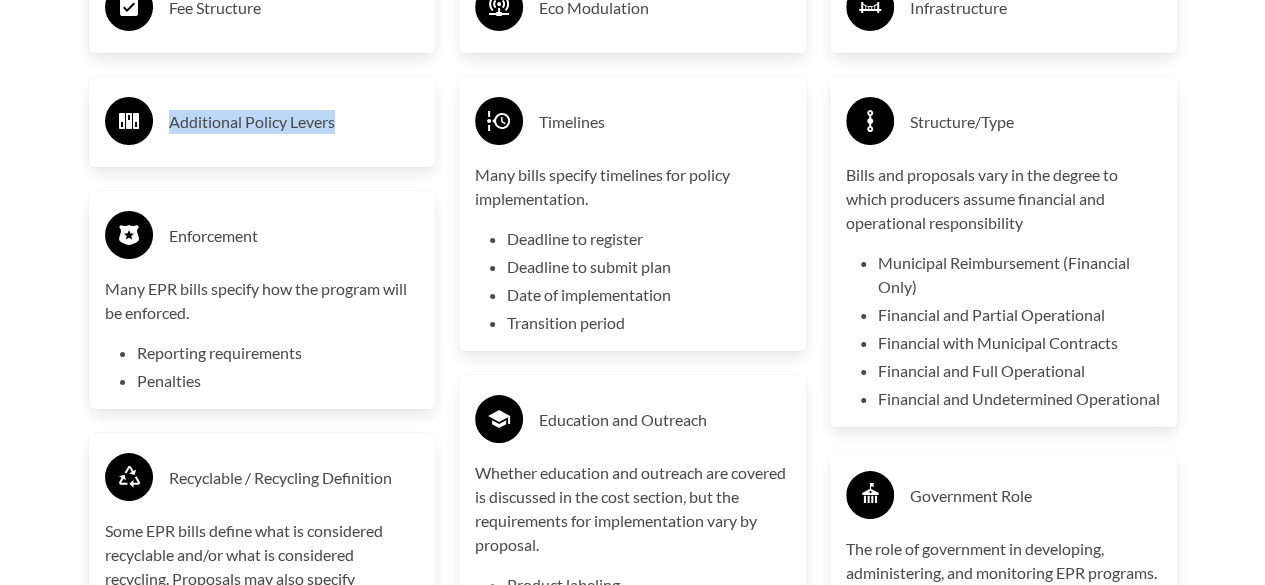 click on "Additional Policy Levers" at bounding box center (294, 122) 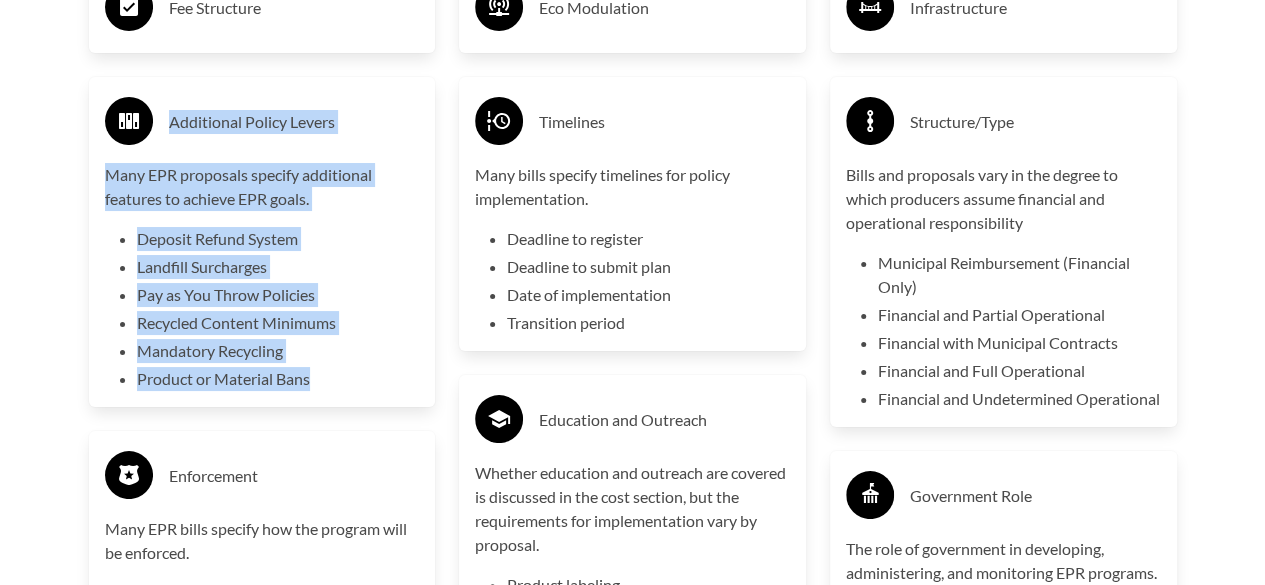 drag, startPoint x: 176, startPoint y: 123, endPoint x: 334, endPoint y: 379, distance: 300.83218 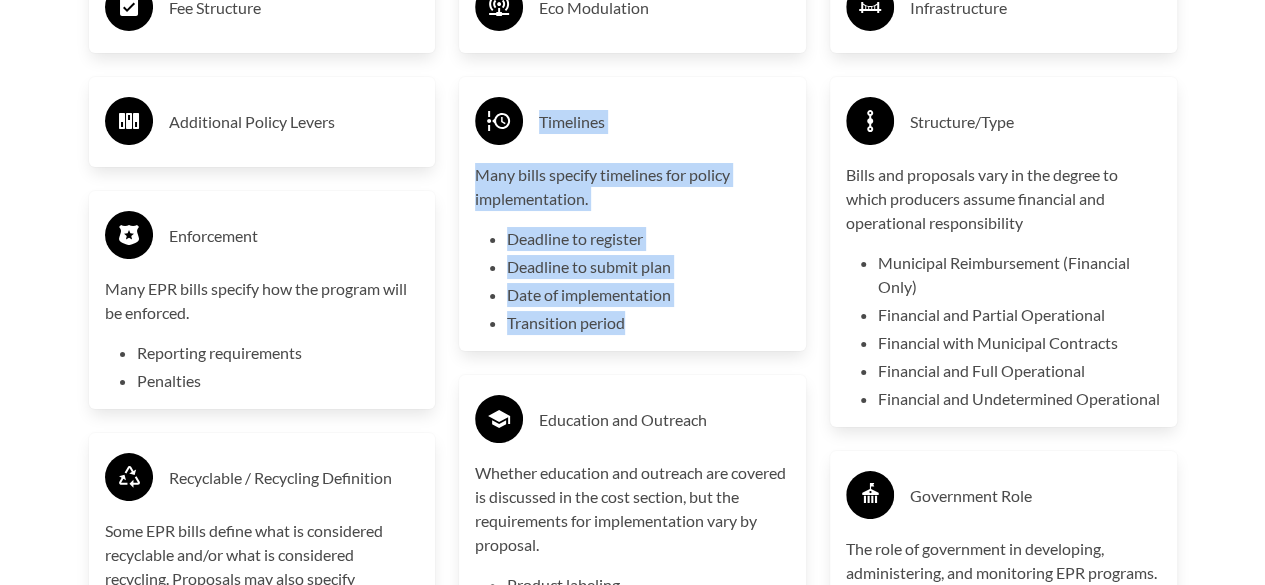 drag, startPoint x: 542, startPoint y: 124, endPoint x: 646, endPoint y: 324, distance: 225.42404 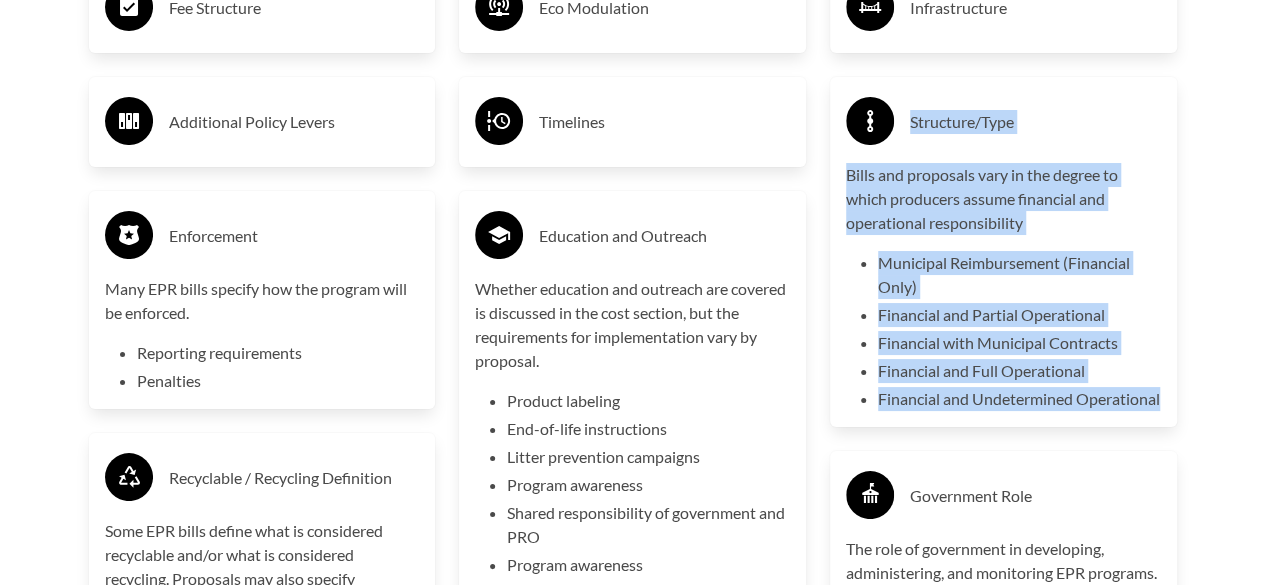 drag, startPoint x: 970, startPoint y: 427, endPoint x: 910, endPoint y: 126, distance: 306.9218 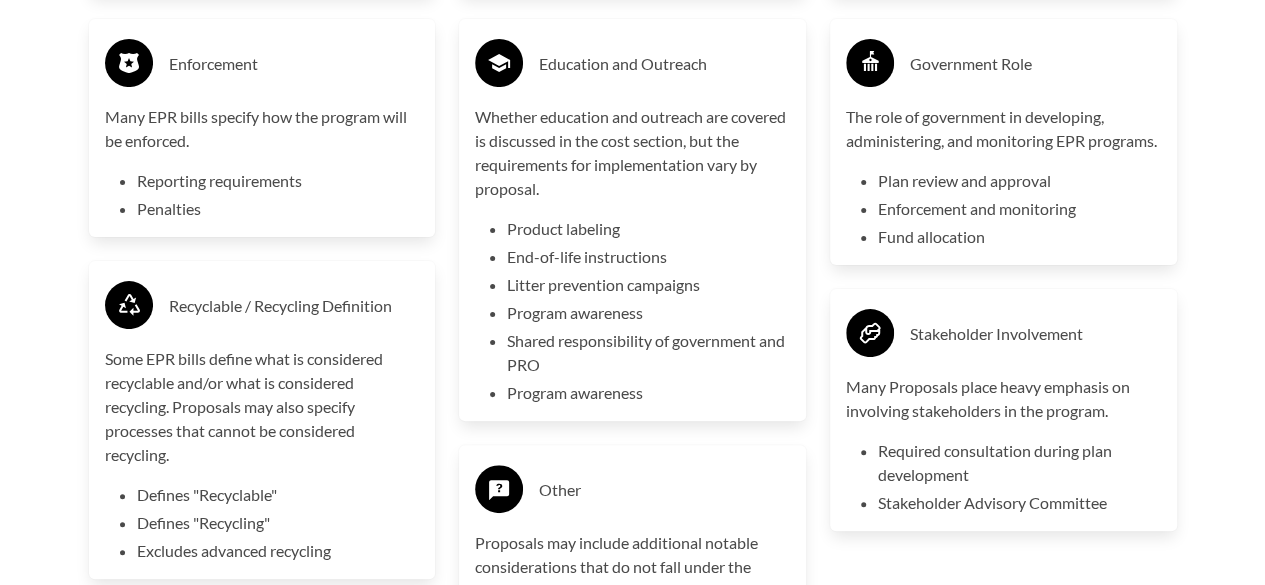 scroll, scrollTop: 3900, scrollLeft: 0, axis: vertical 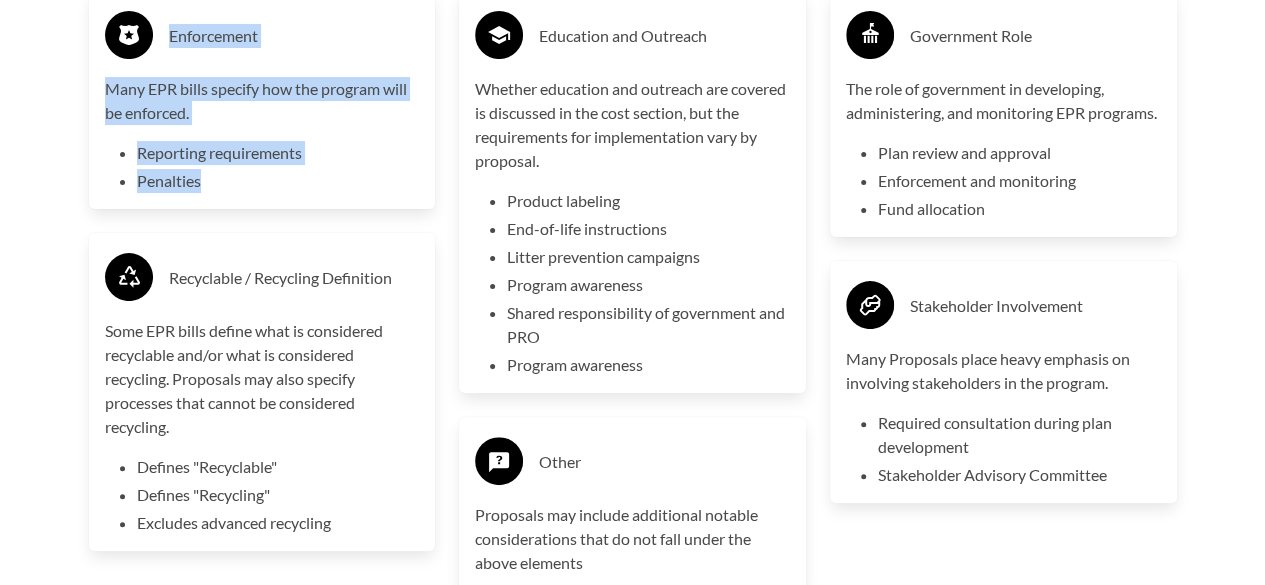 drag, startPoint x: 208, startPoint y: 187, endPoint x: 170, endPoint y: 46, distance: 146.03082 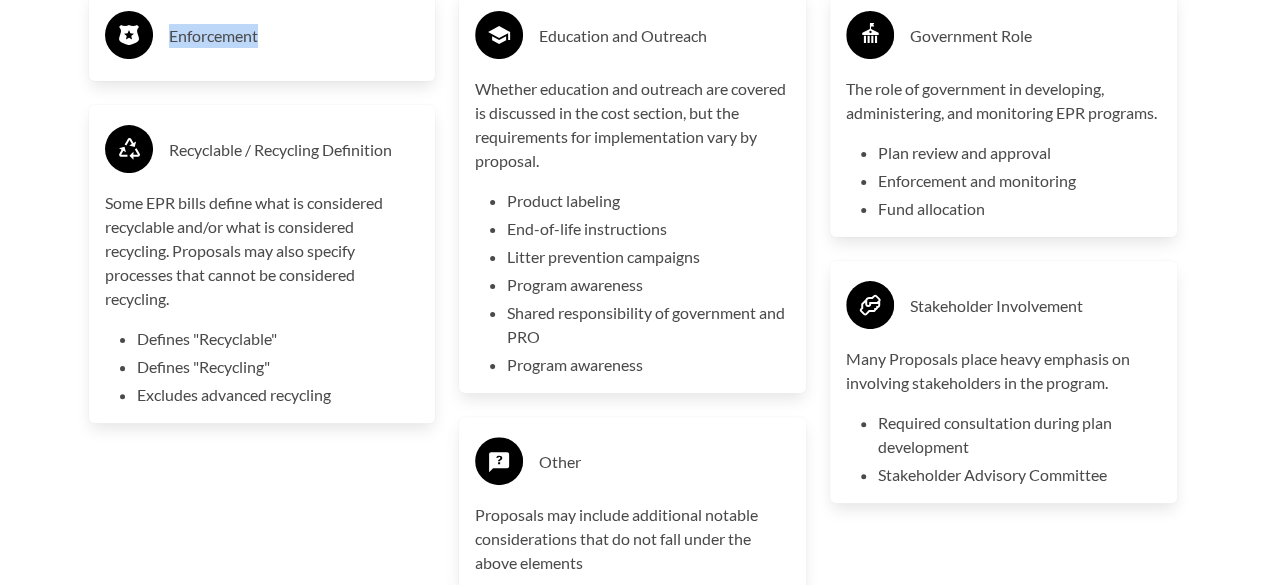 click on "Enforcement" at bounding box center (294, 36) 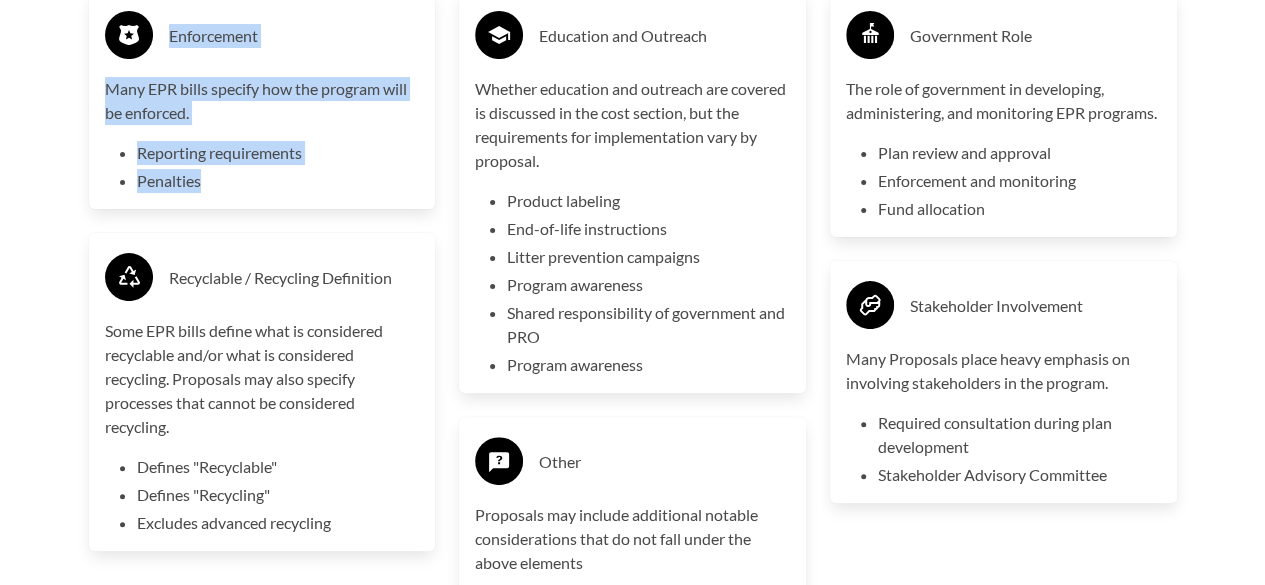 drag, startPoint x: 168, startPoint y: 39, endPoint x: 220, endPoint y: 177, distance: 147.47203 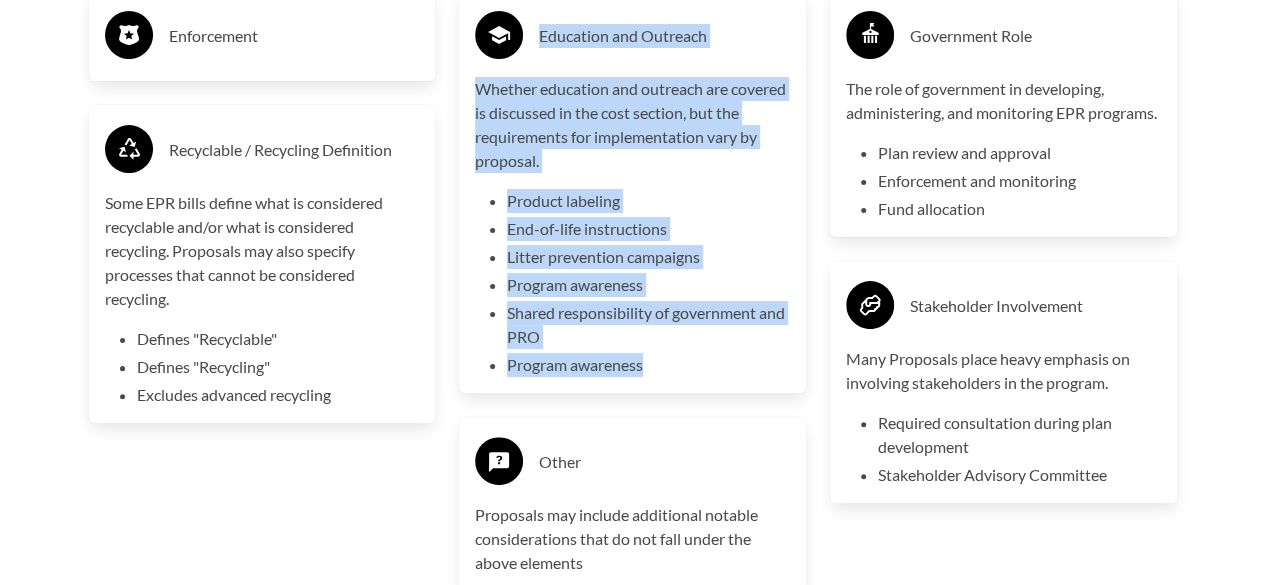 drag, startPoint x: 542, startPoint y: 35, endPoint x: 660, endPoint y: 370, distance: 355.1746 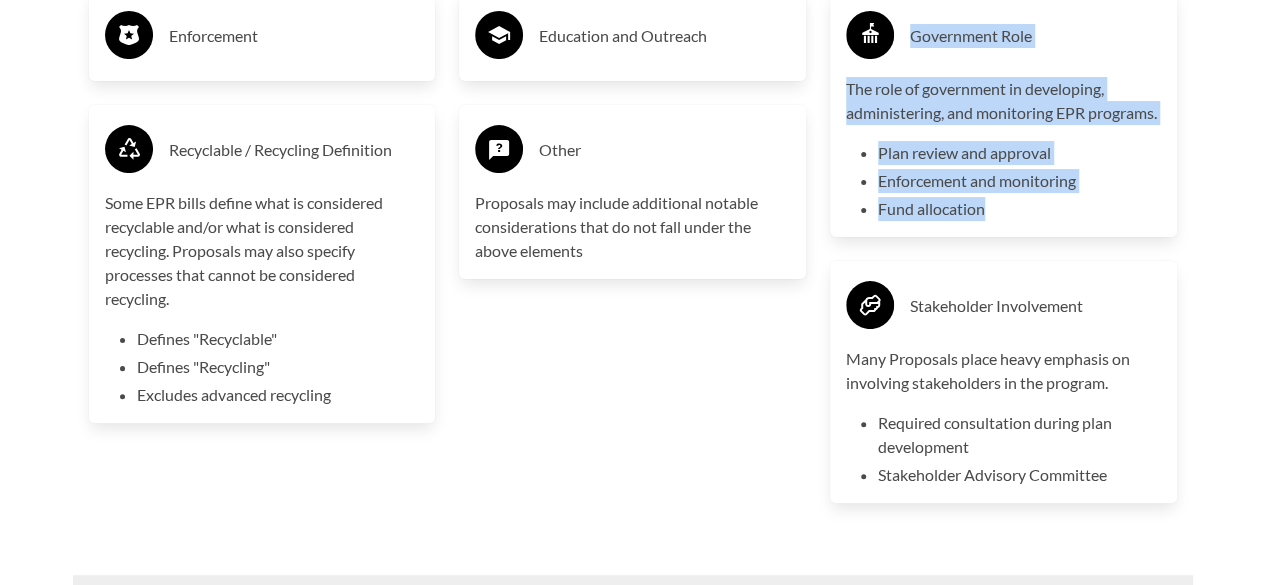 drag, startPoint x: 989, startPoint y: 235, endPoint x: 913, endPoint y: 37, distance: 212.08488 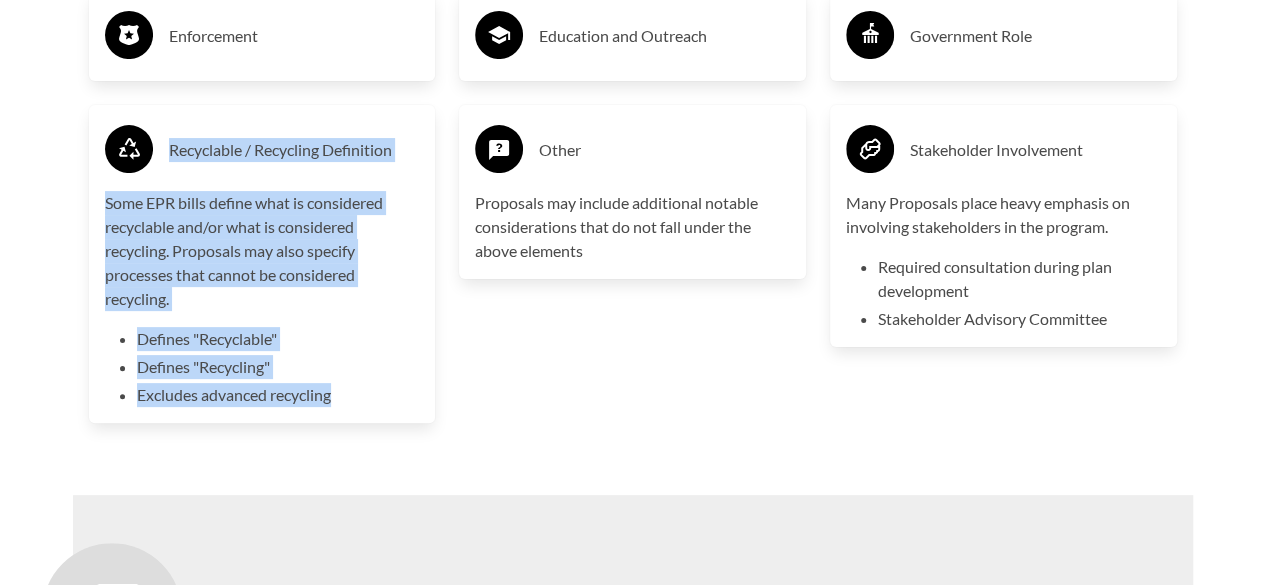 drag, startPoint x: 171, startPoint y: 148, endPoint x: 354, endPoint y: 393, distance: 305.8006 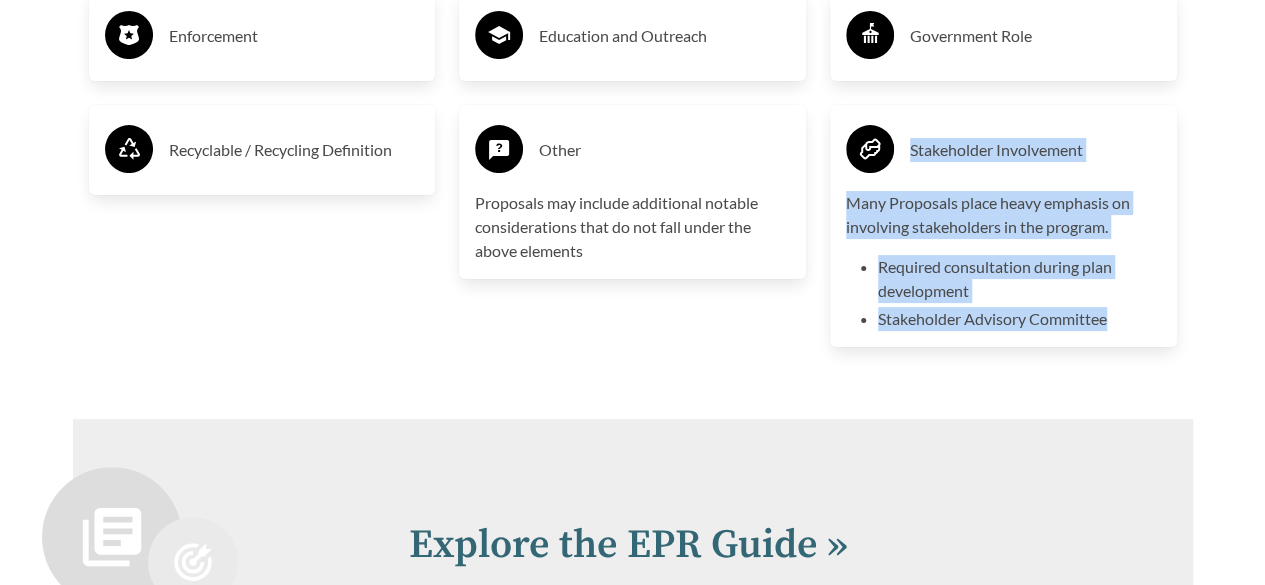 drag, startPoint x: 914, startPoint y: 148, endPoint x: 1125, endPoint y: 319, distance: 271.5916 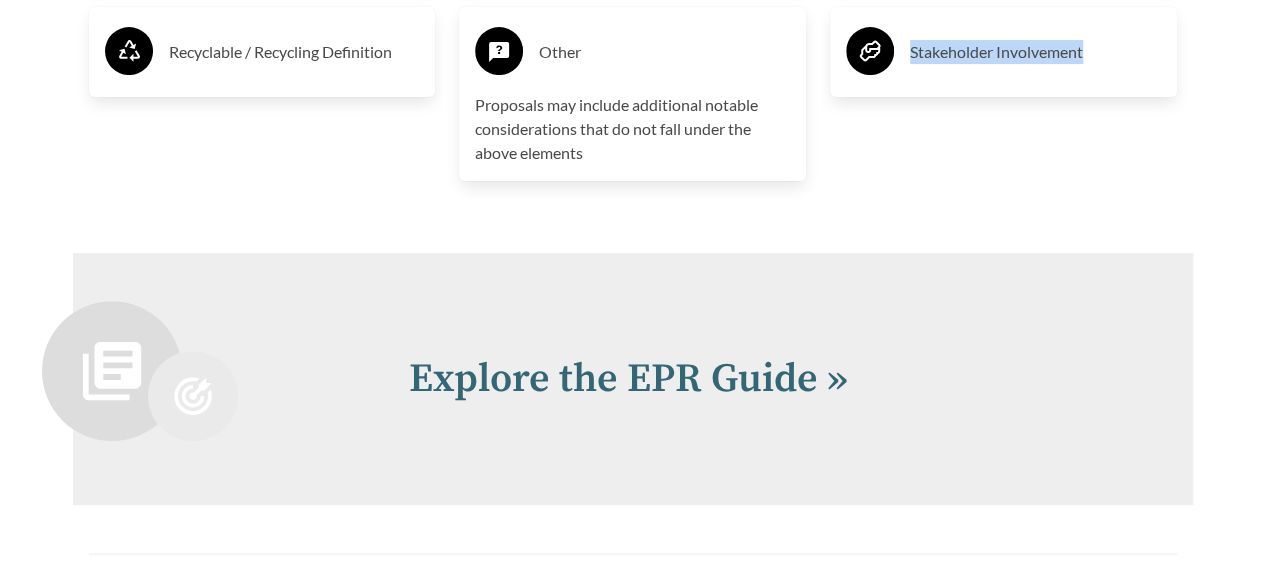 scroll, scrollTop: 4200, scrollLeft: 0, axis: vertical 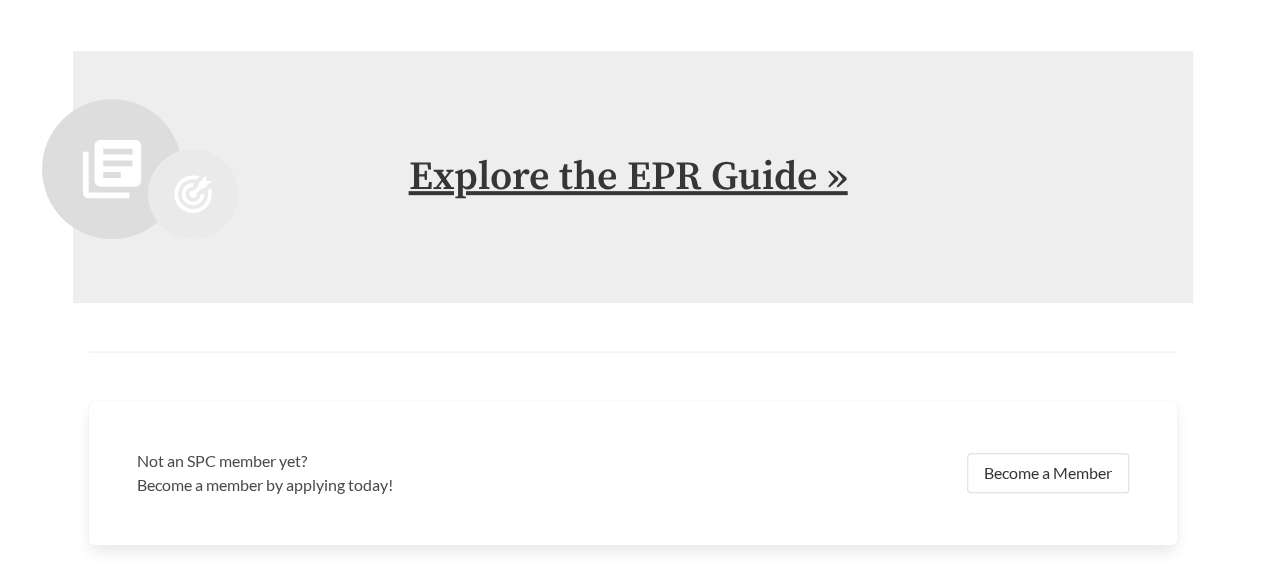 click on "Explore the EPR Guide »" at bounding box center (628, 177) 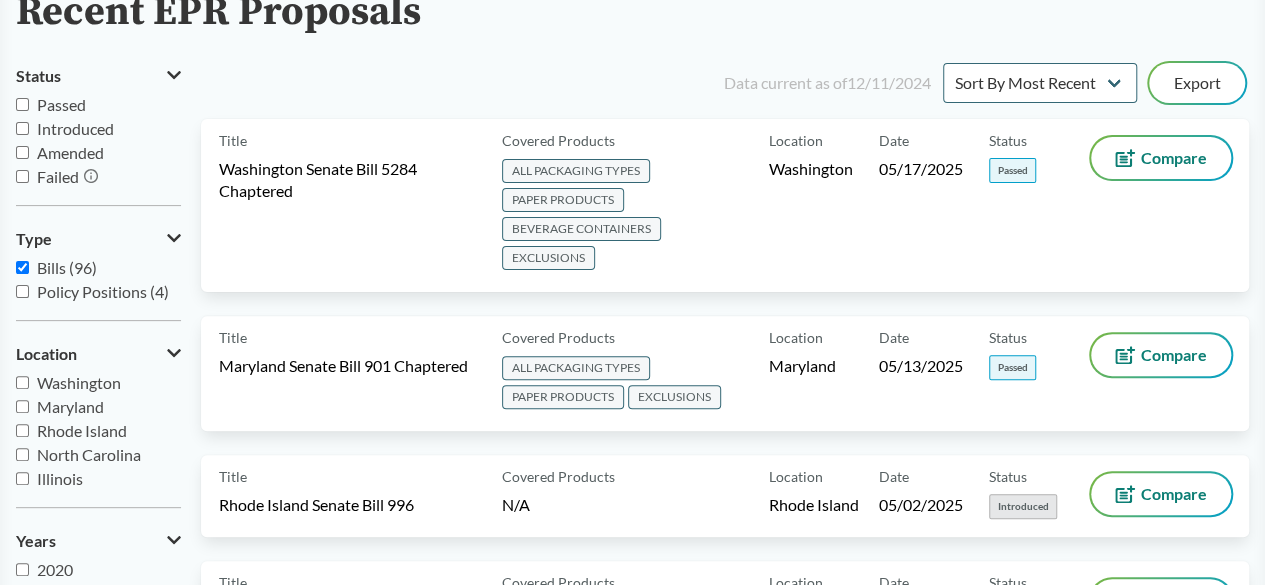 scroll, scrollTop: 200, scrollLeft: 0, axis: vertical 